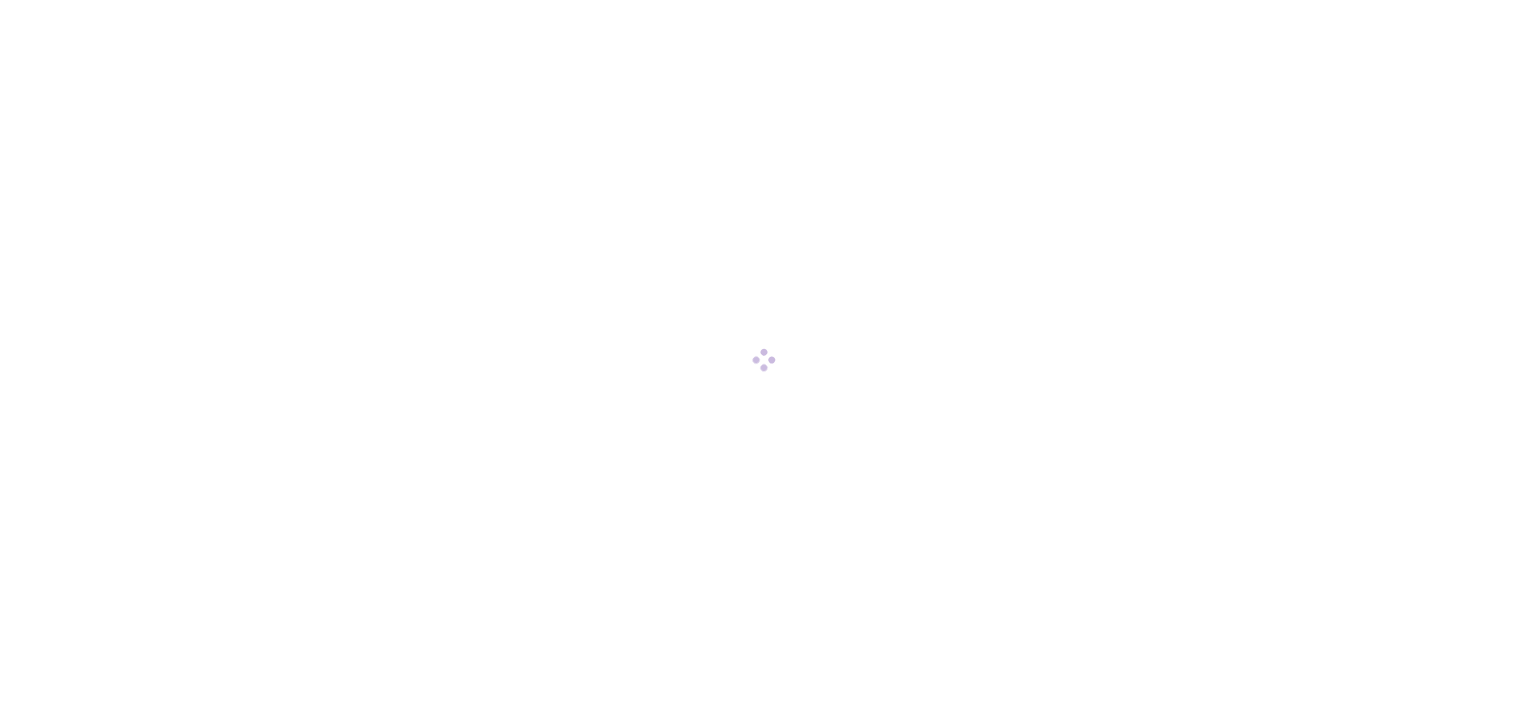scroll, scrollTop: 0, scrollLeft: 0, axis: both 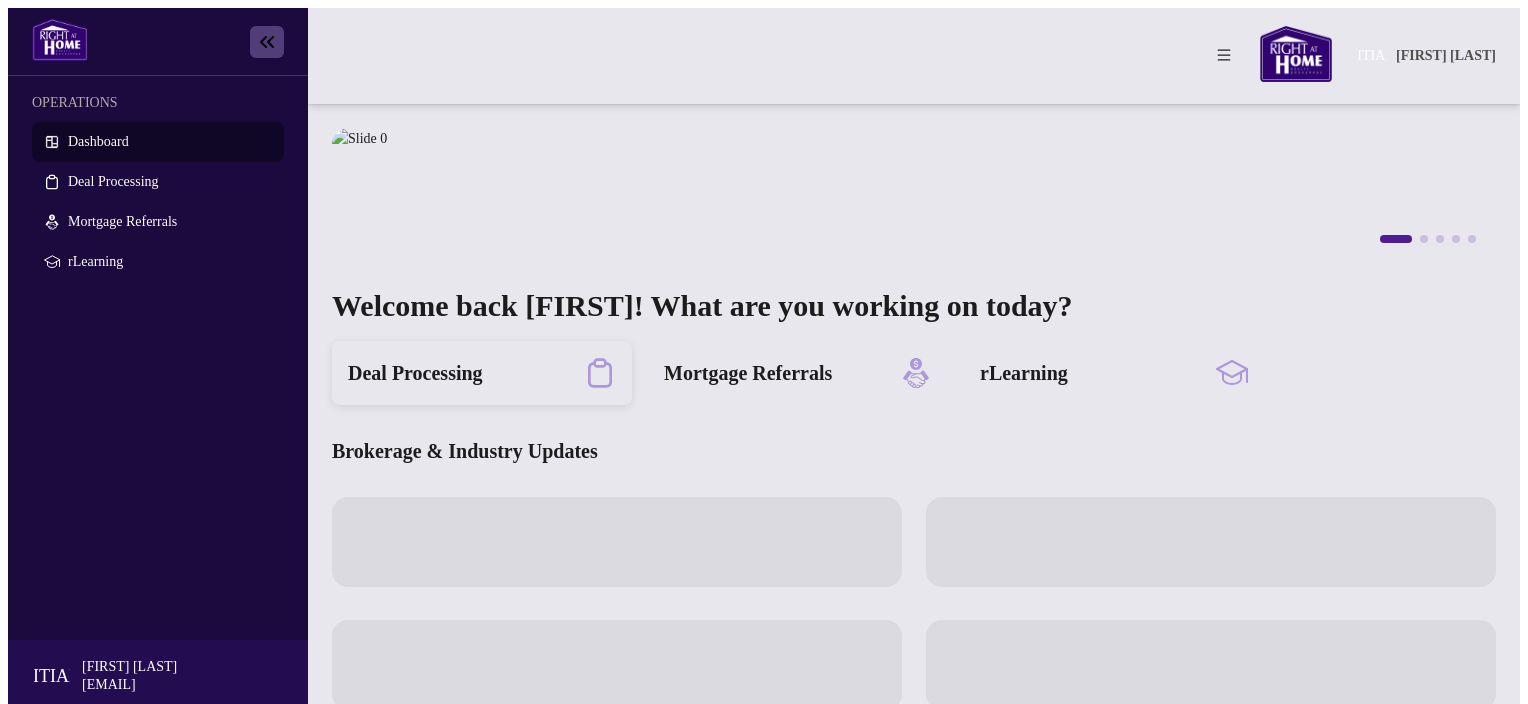 click on "Deal Processing" at bounding box center (415, 373) 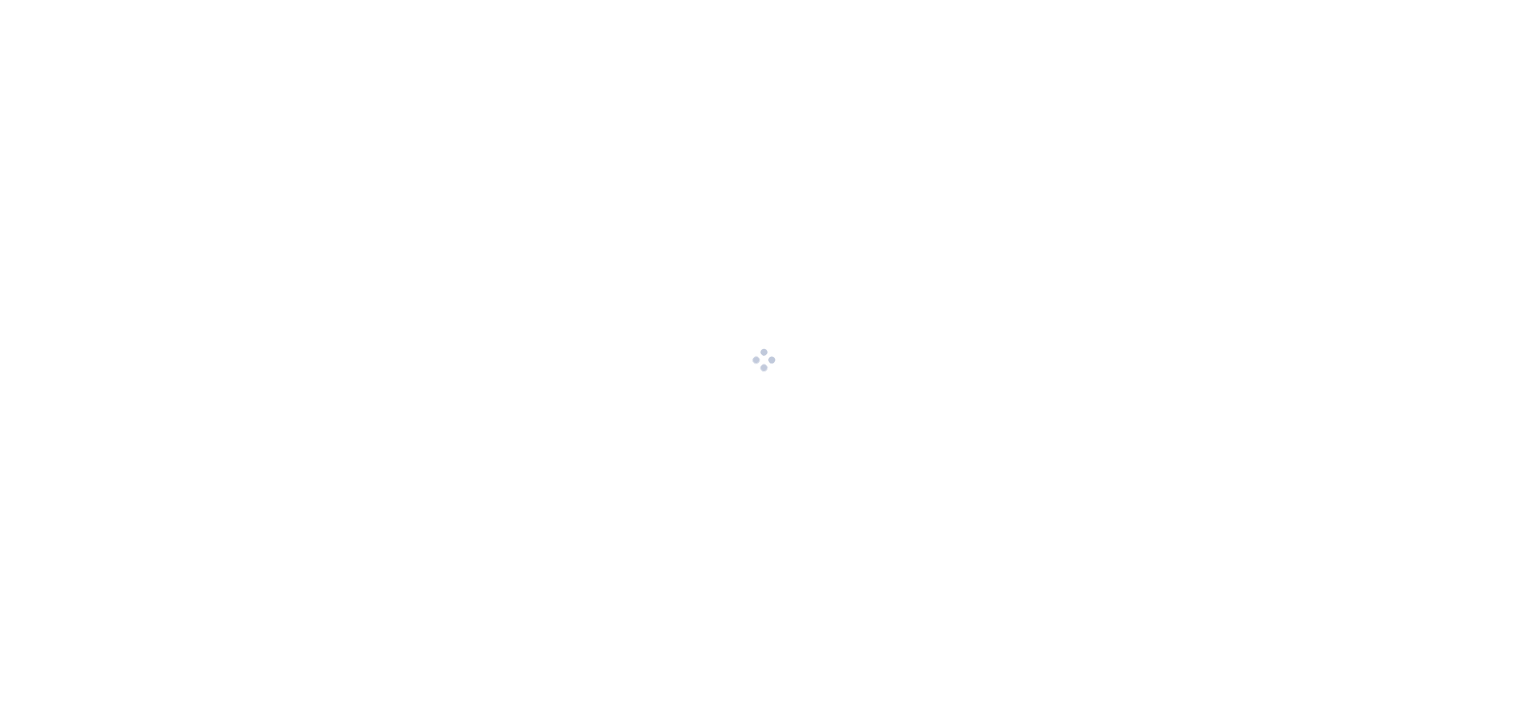 scroll, scrollTop: 0, scrollLeft: 0, axis: both 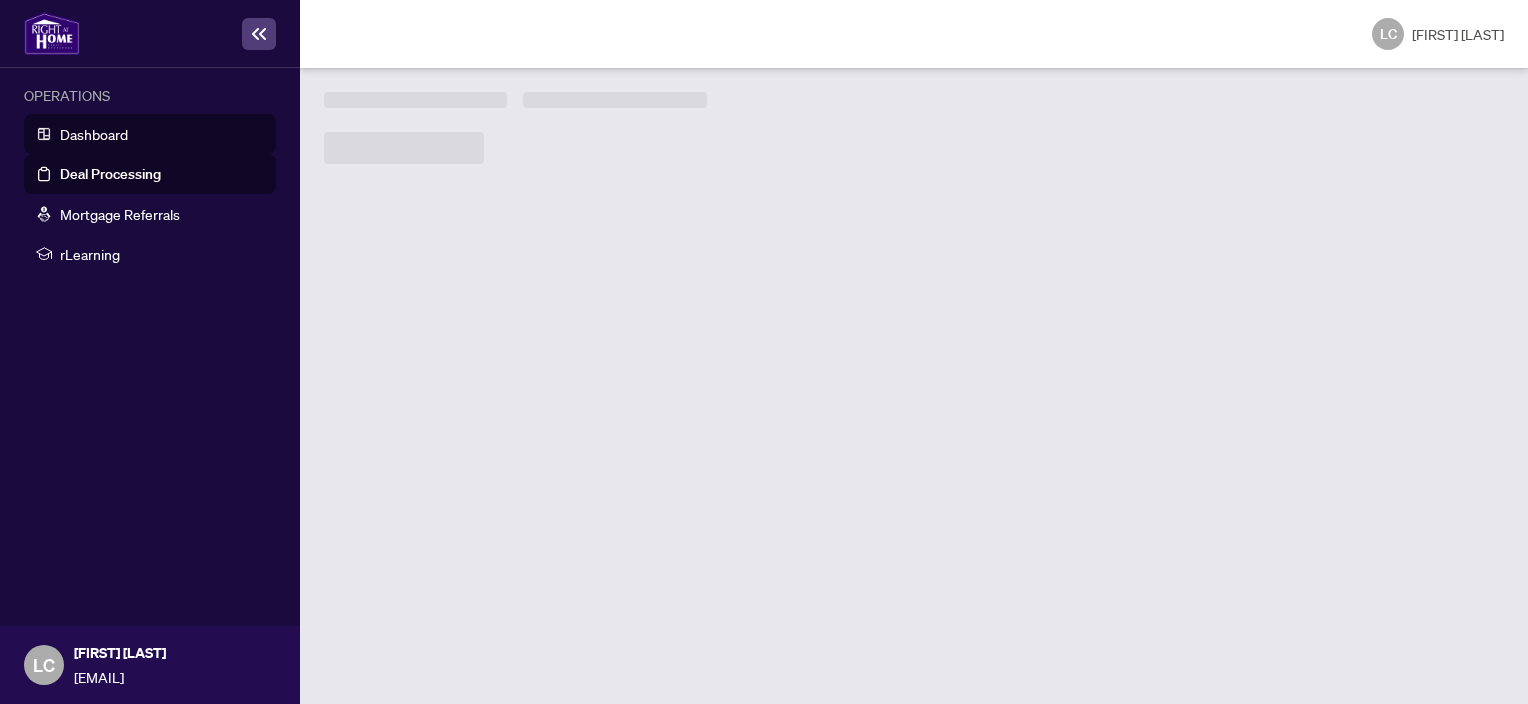 drag, startPoint x: 0, startPoint y: 0, endPoint x: 116, endPoint y: 126, distance: 171.26587 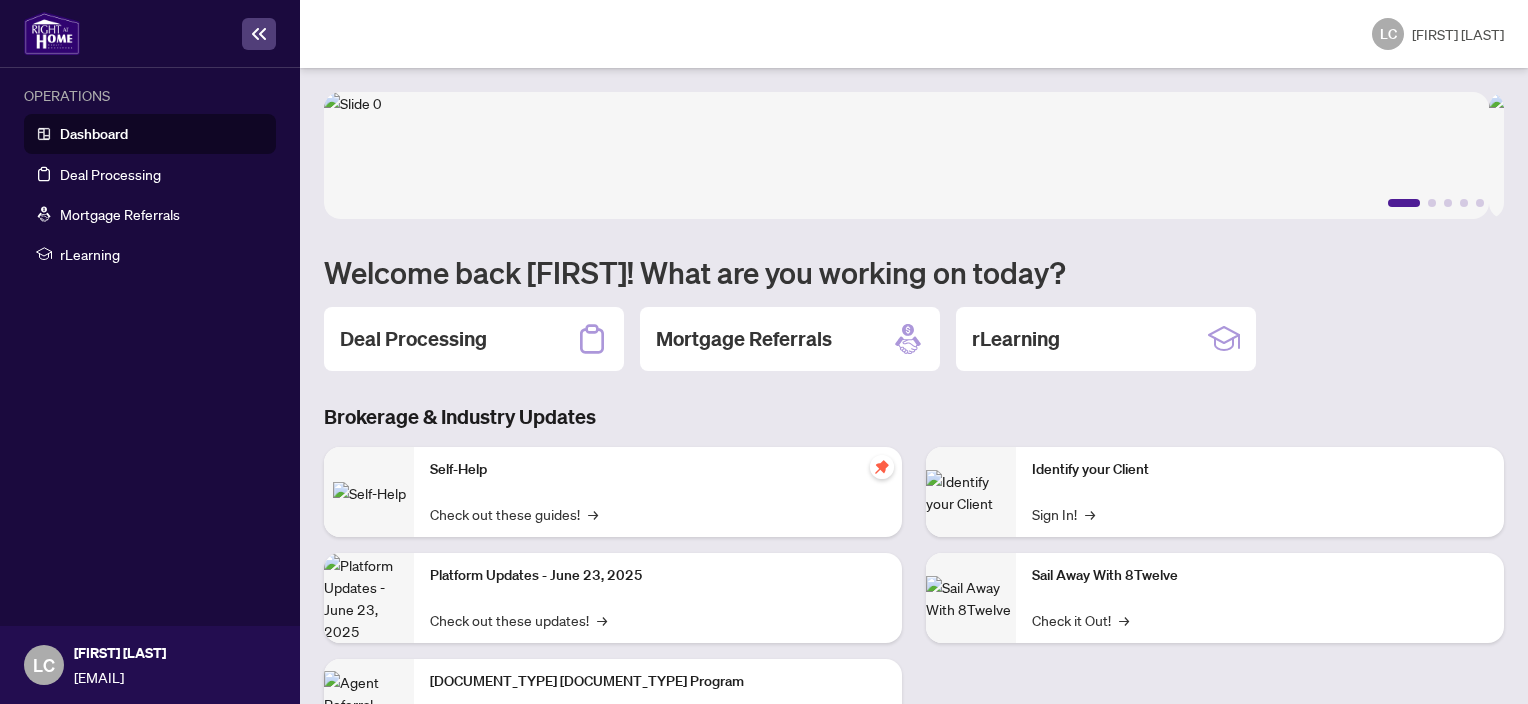 scroll, scrollTop: 0, scrollLeft: 0, axis: both 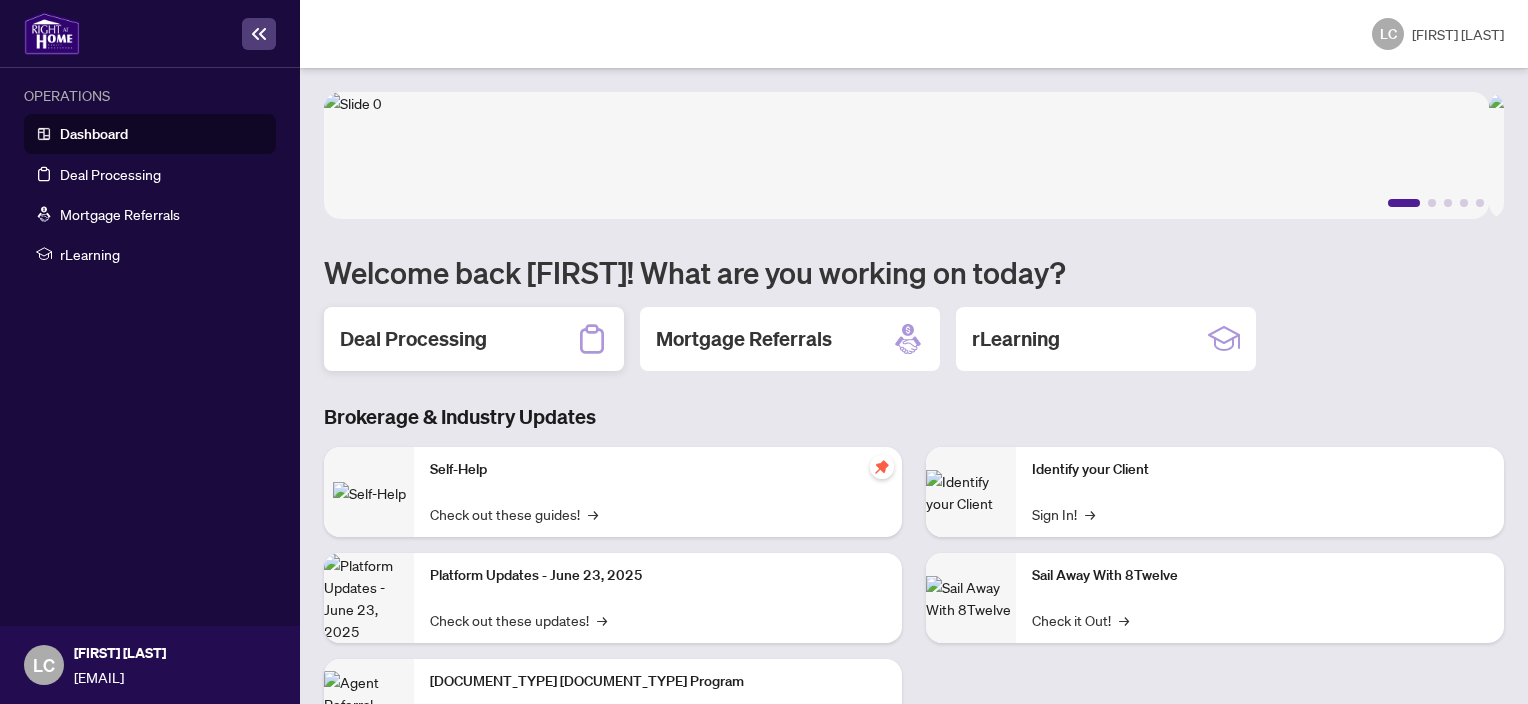 click on "Deal Processing" at bounding box center (413, 339) 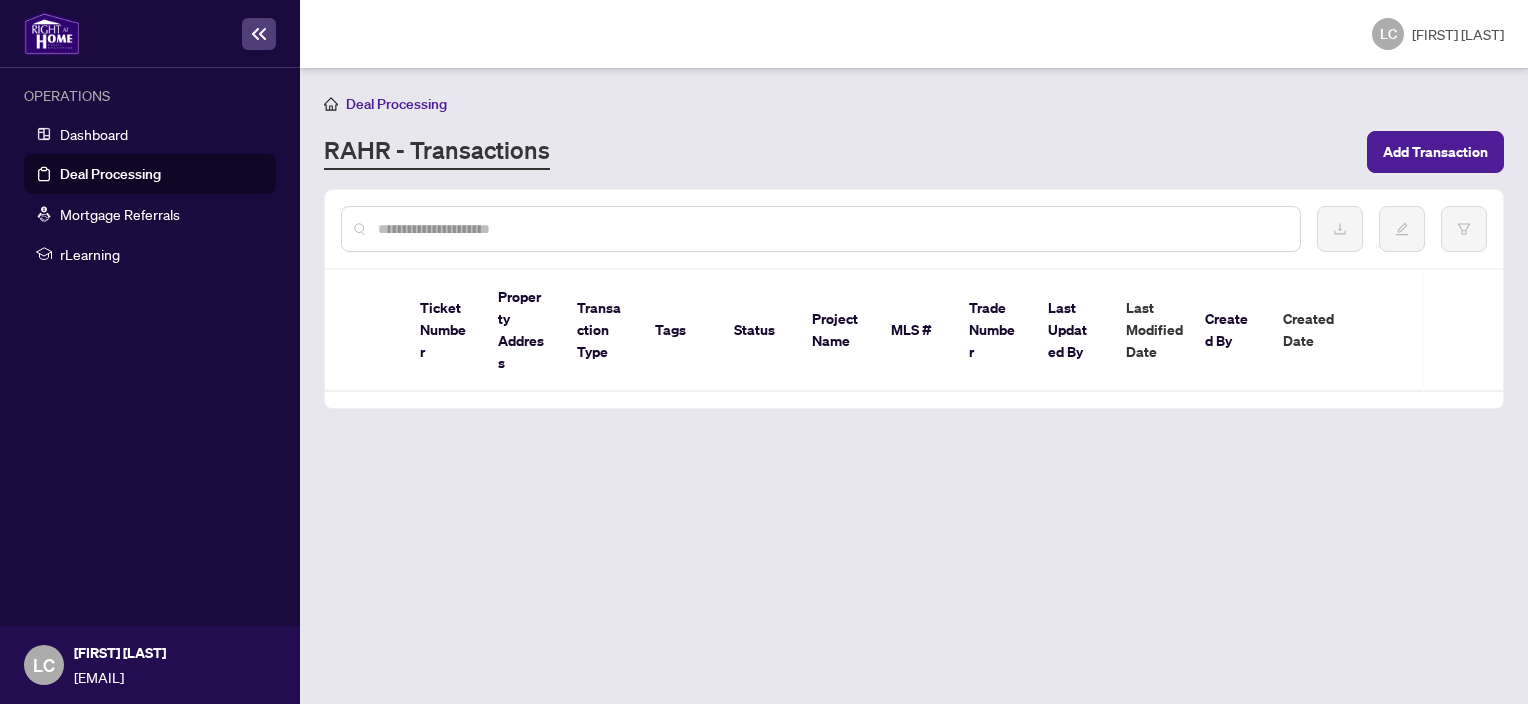 scroll, scrollTop: 0, scrollLeft: 0, axis: both 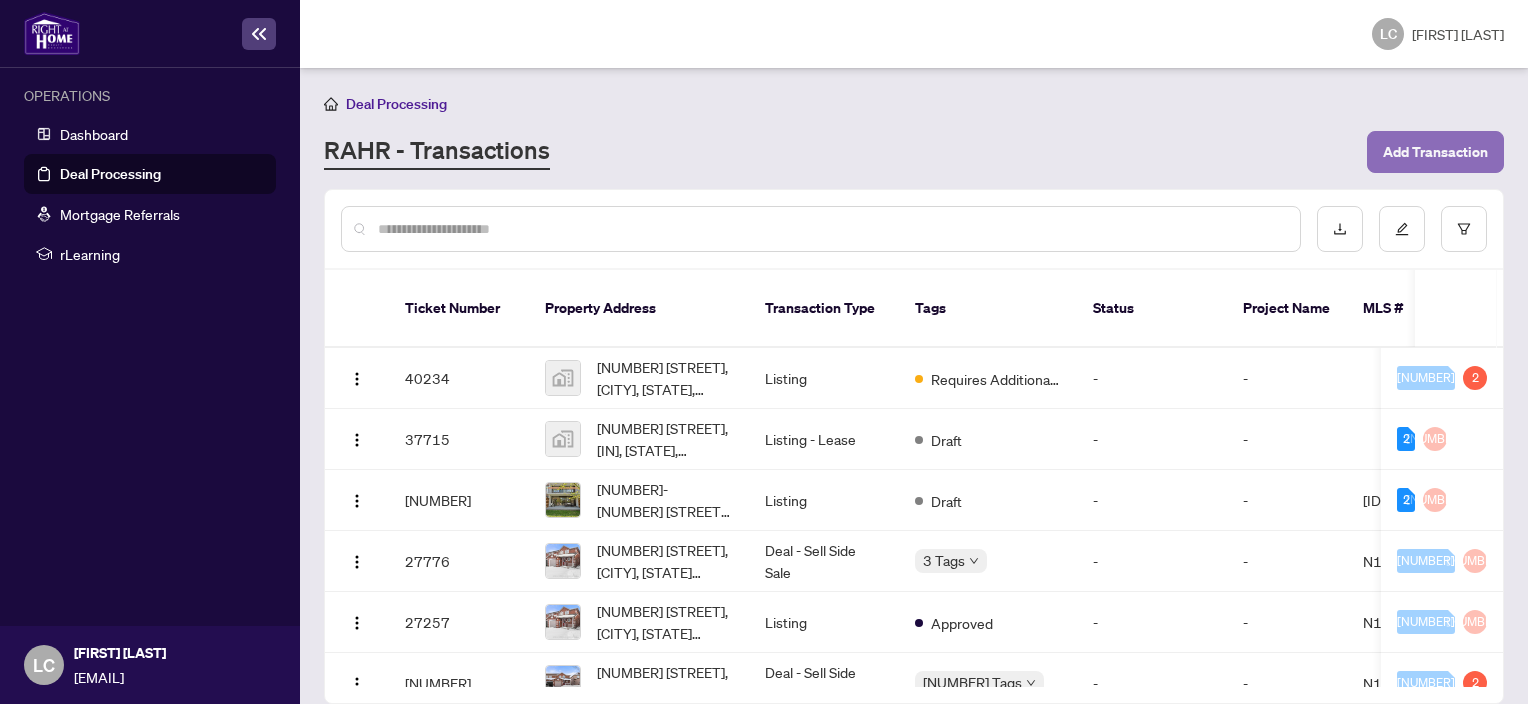 click on "Add Transaction" at bounding box center [1435, 152] 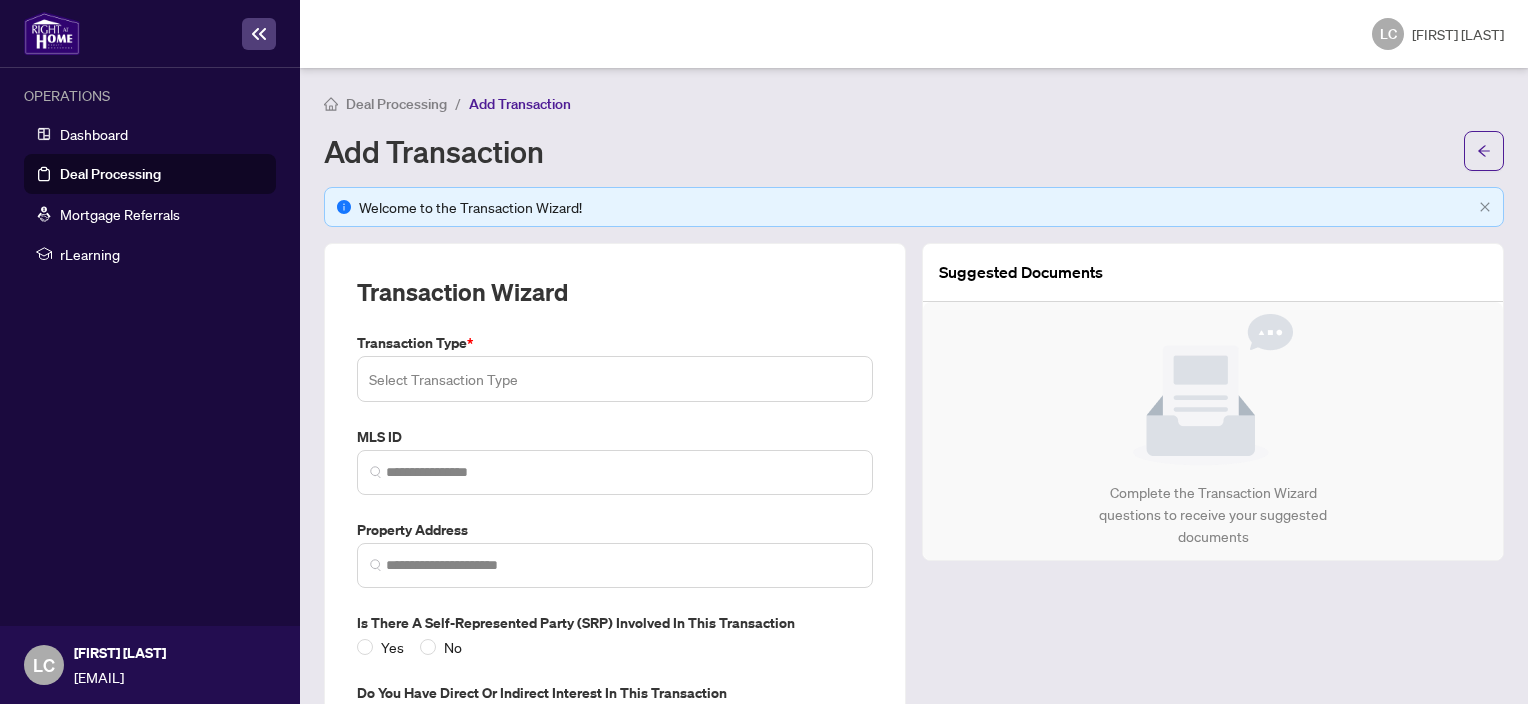 click at bounding box center [615, 379] 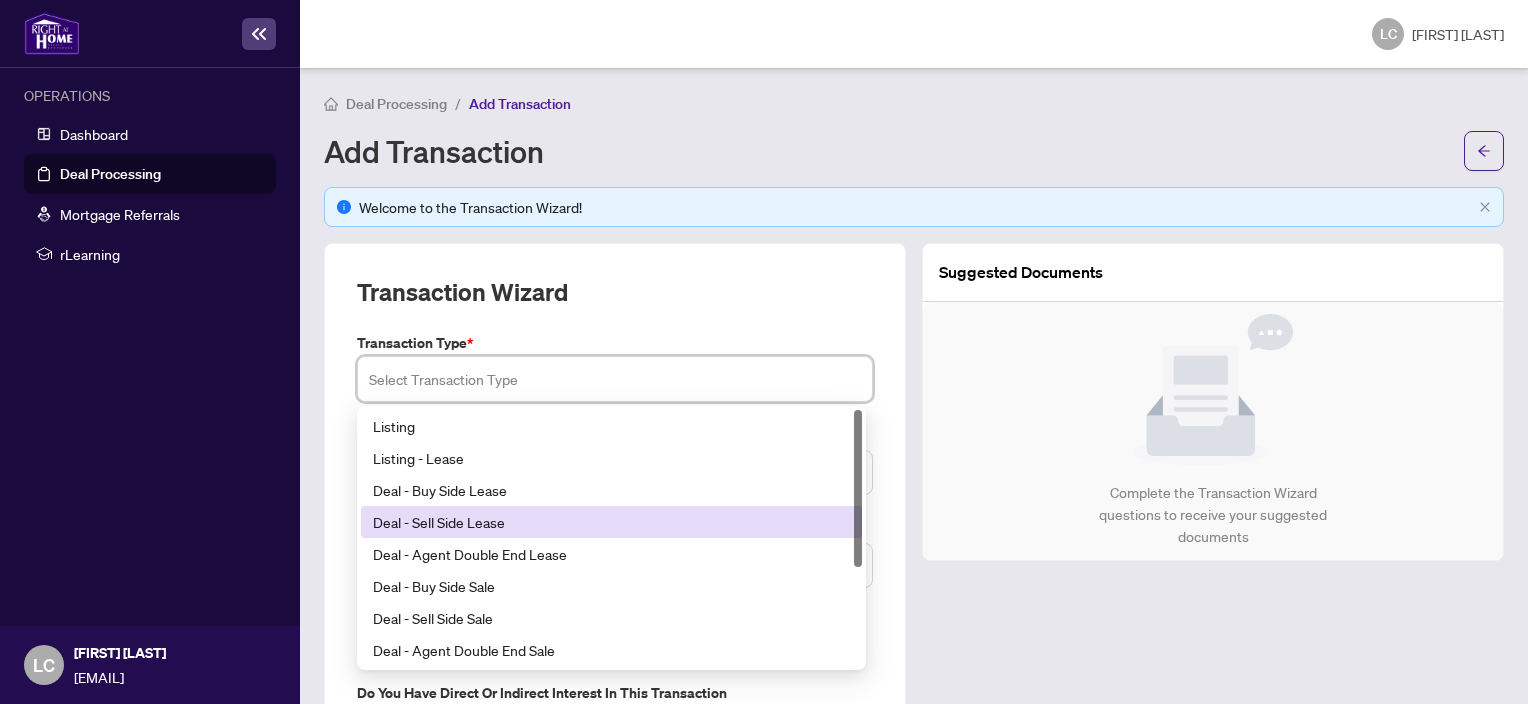 click on "Deal - Sell Side Lease" at bounding box center [611, 522] 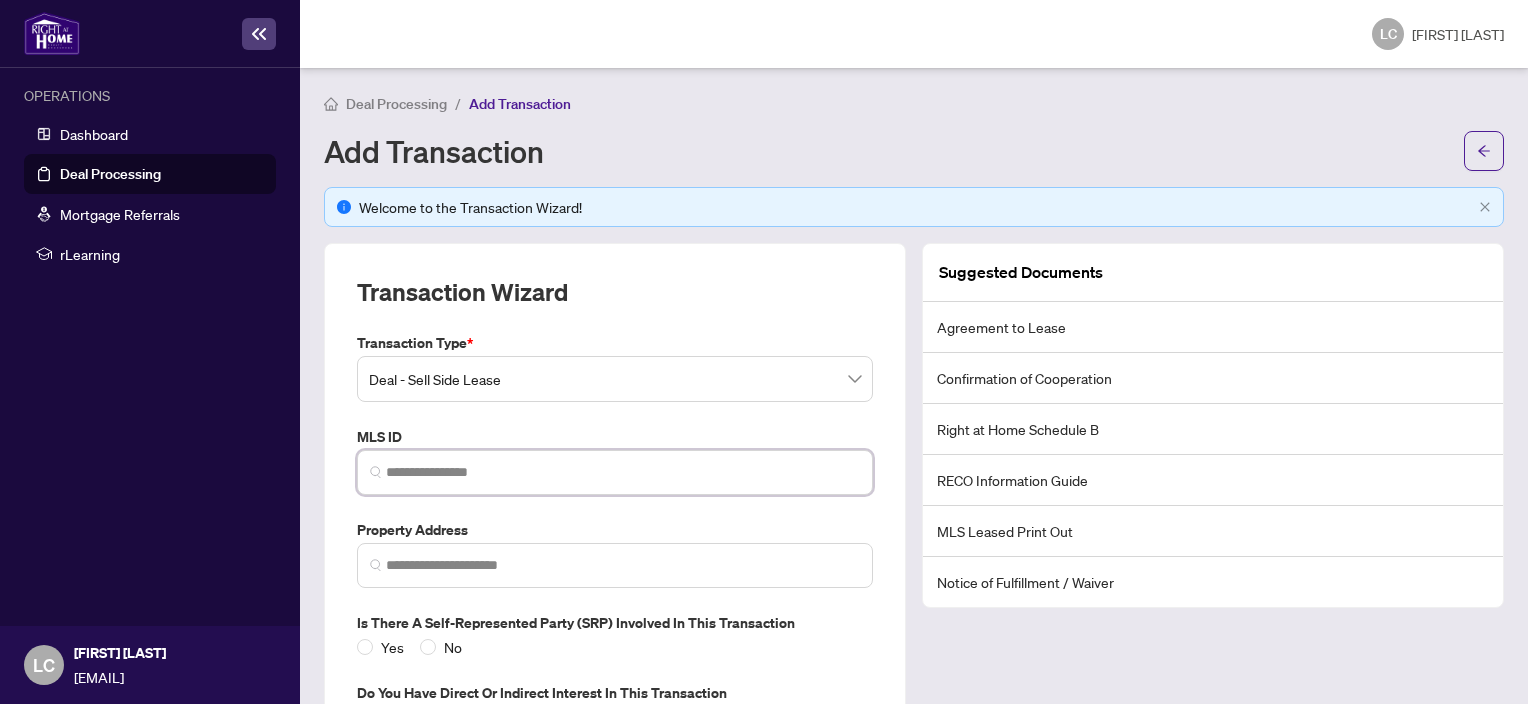 click at bounding box center [623, 472] 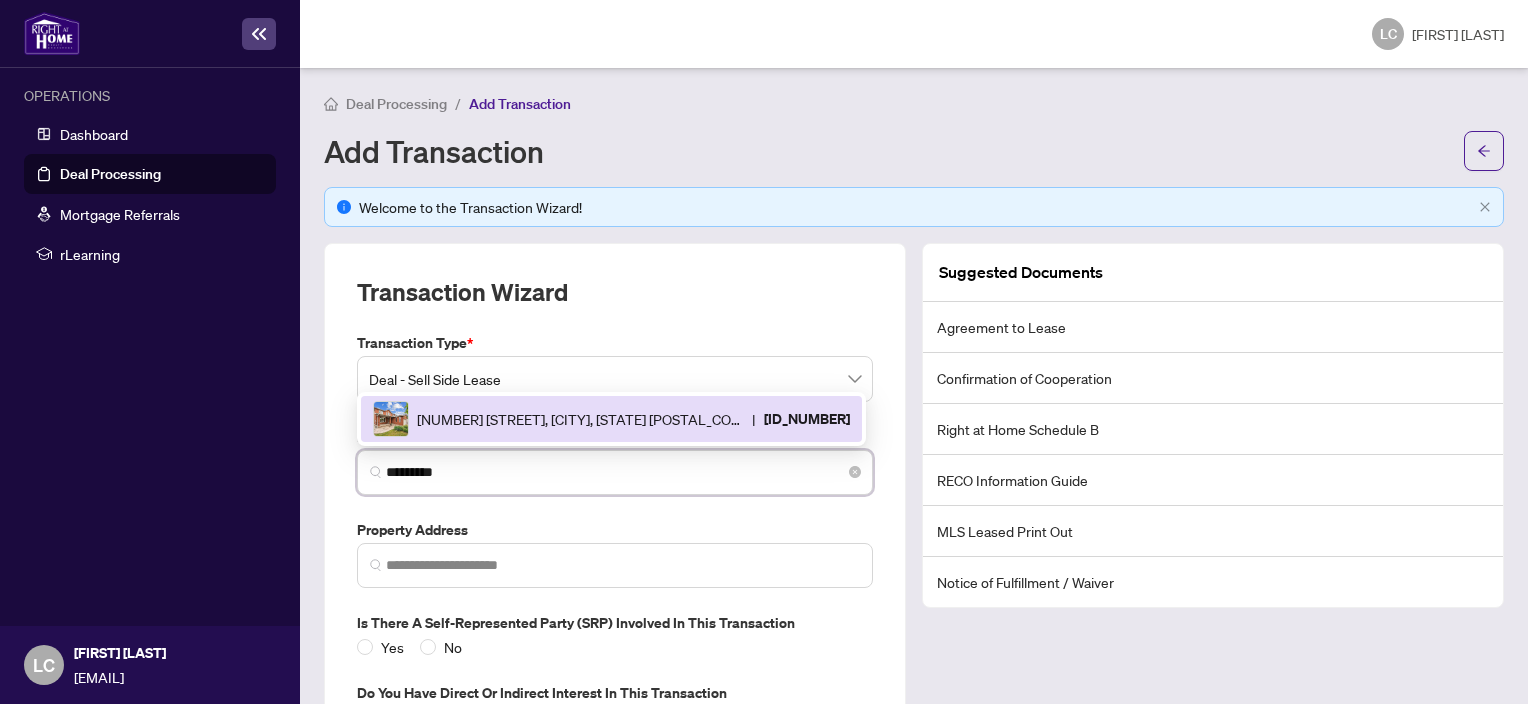 click on "[NUMBER] [STREET], [CITY], [STATE] [POSTAL_CODE], [COUNTRY]" at bounding box center (580, 419) 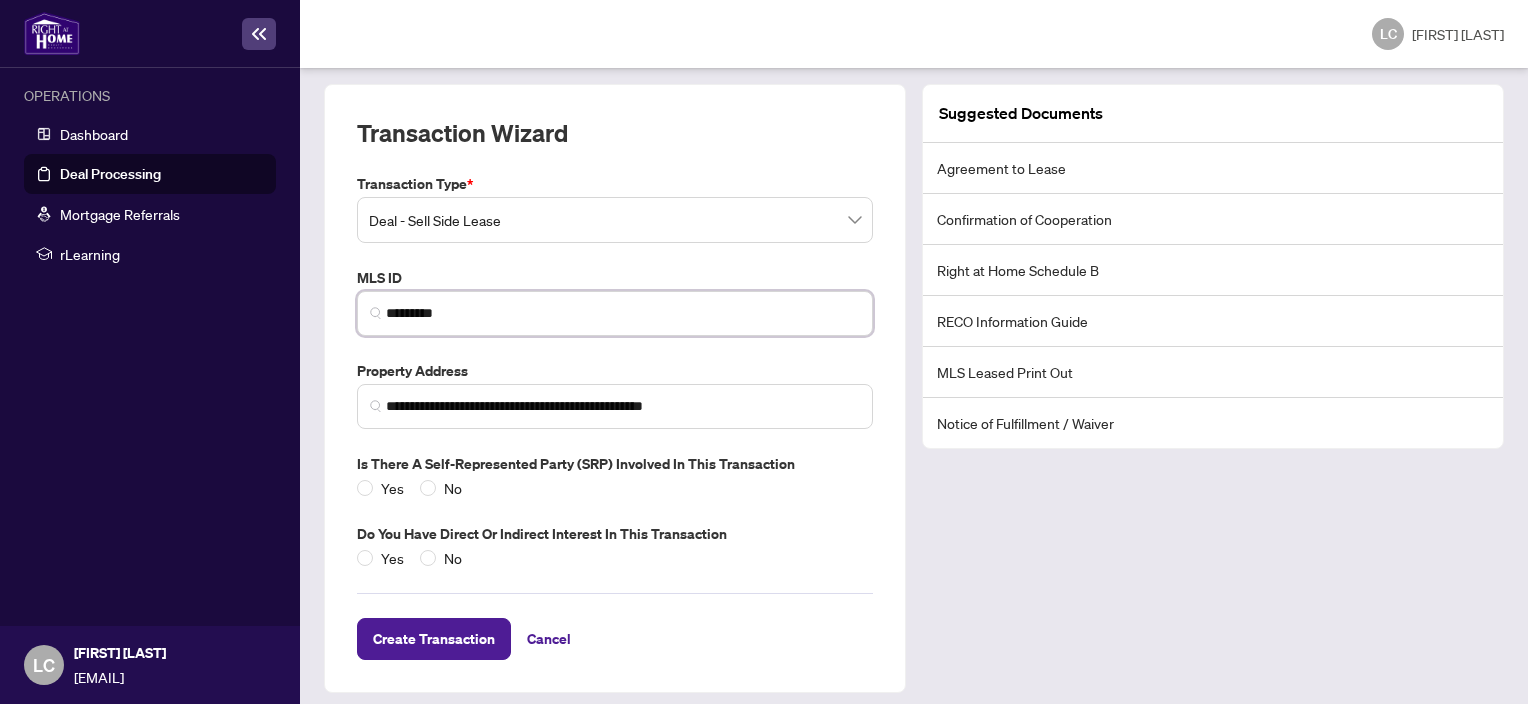 scroll, scrollTop: 160, scrollLeft: 0, axis: vertical 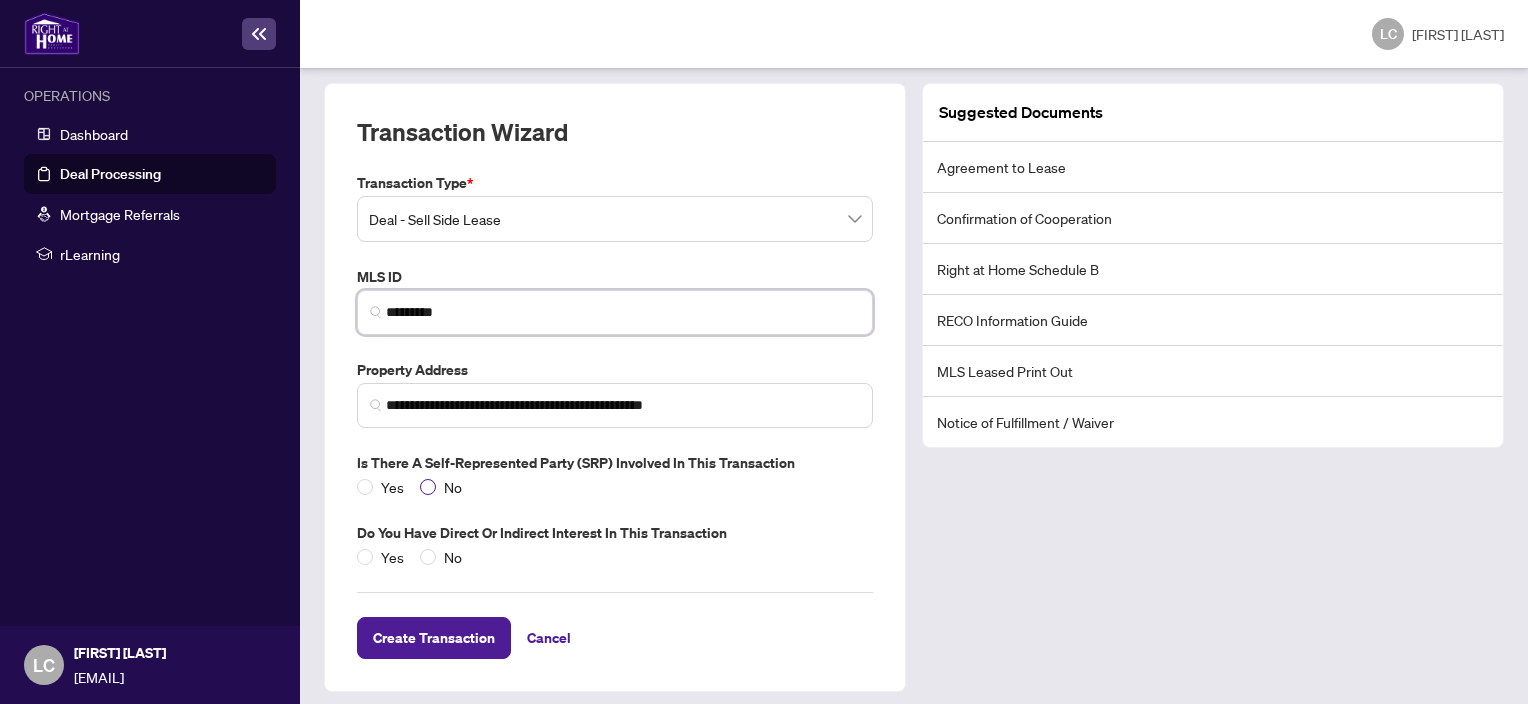 type on "*********" 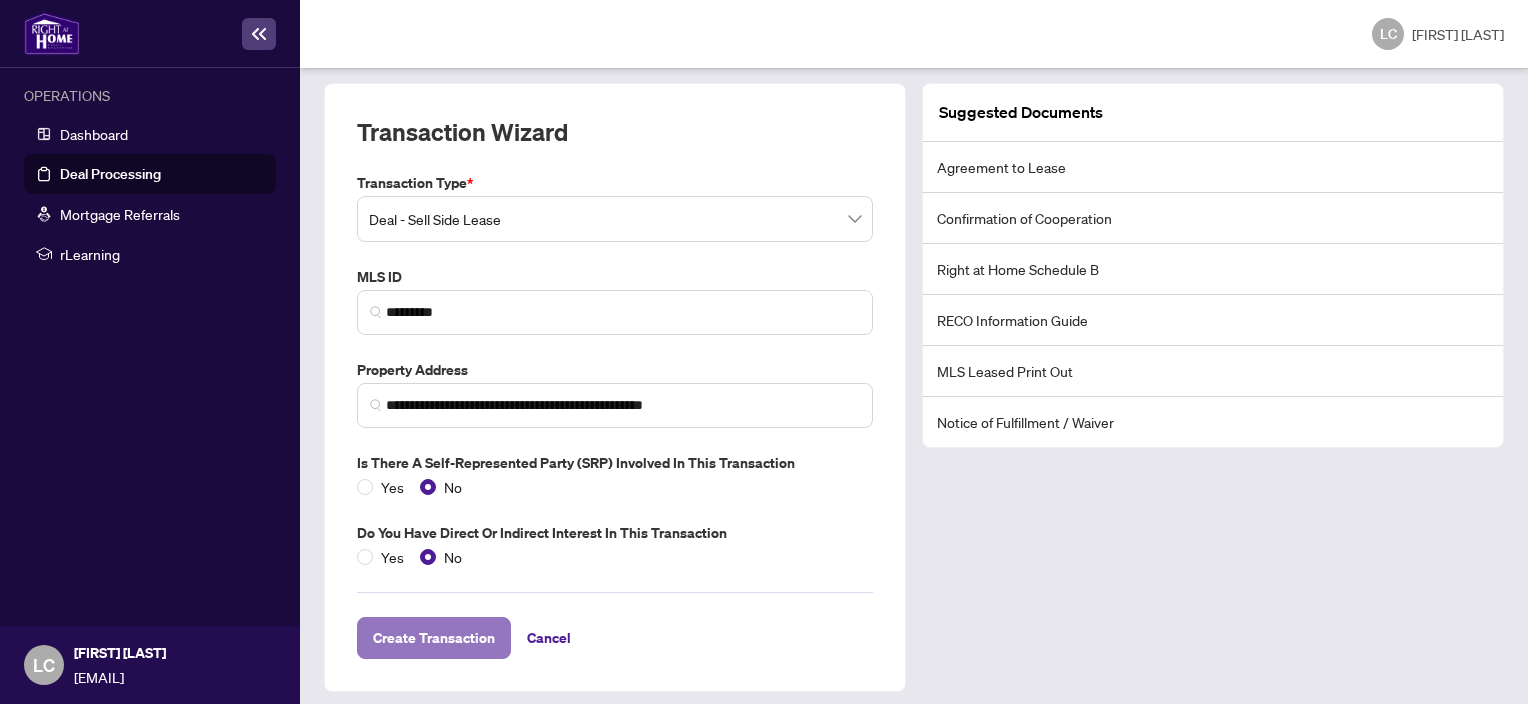 click on "Create Transaction" at bounding box center [434, 638] 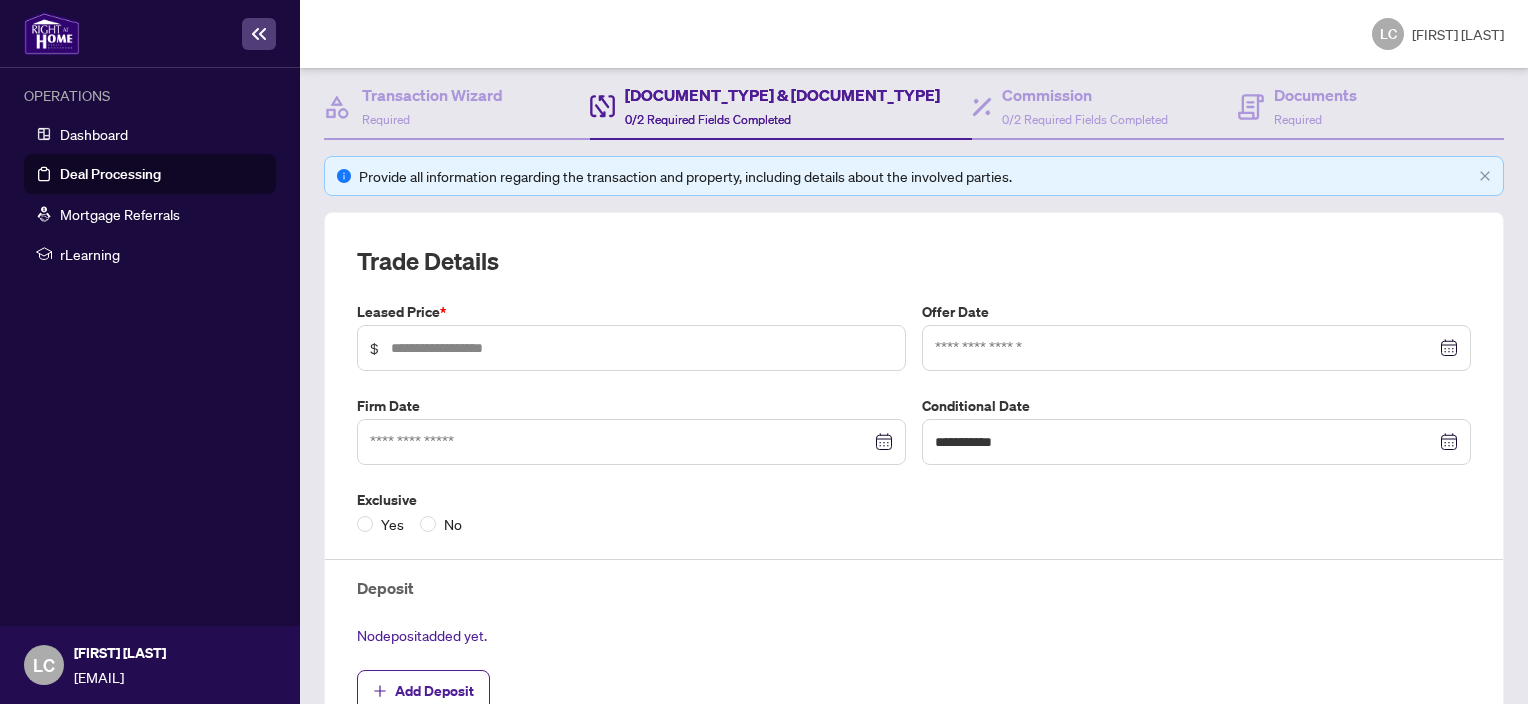 scroll, scrollTop: 0, scrollLeft: 0, axis: both 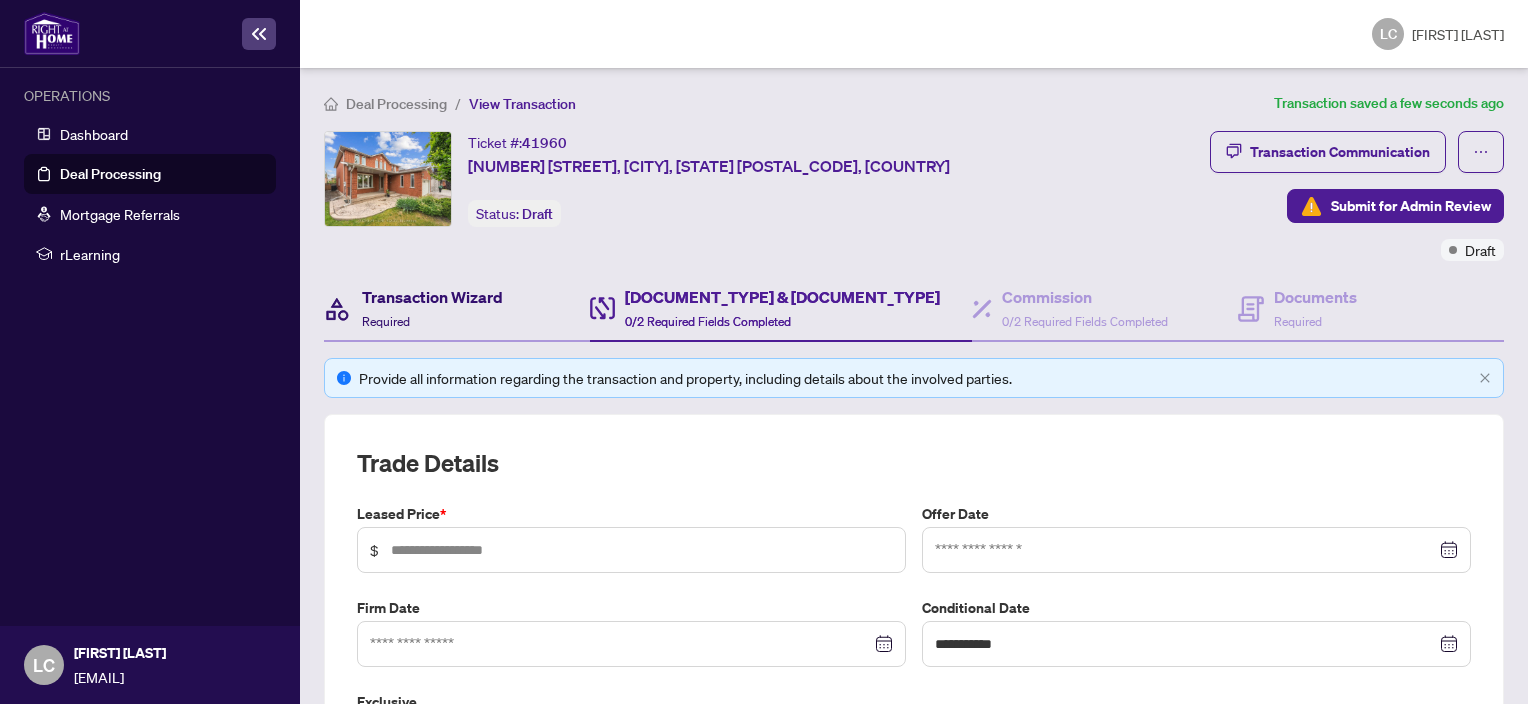 click on "Transaction Wizard" at bounding box center (432, 297) 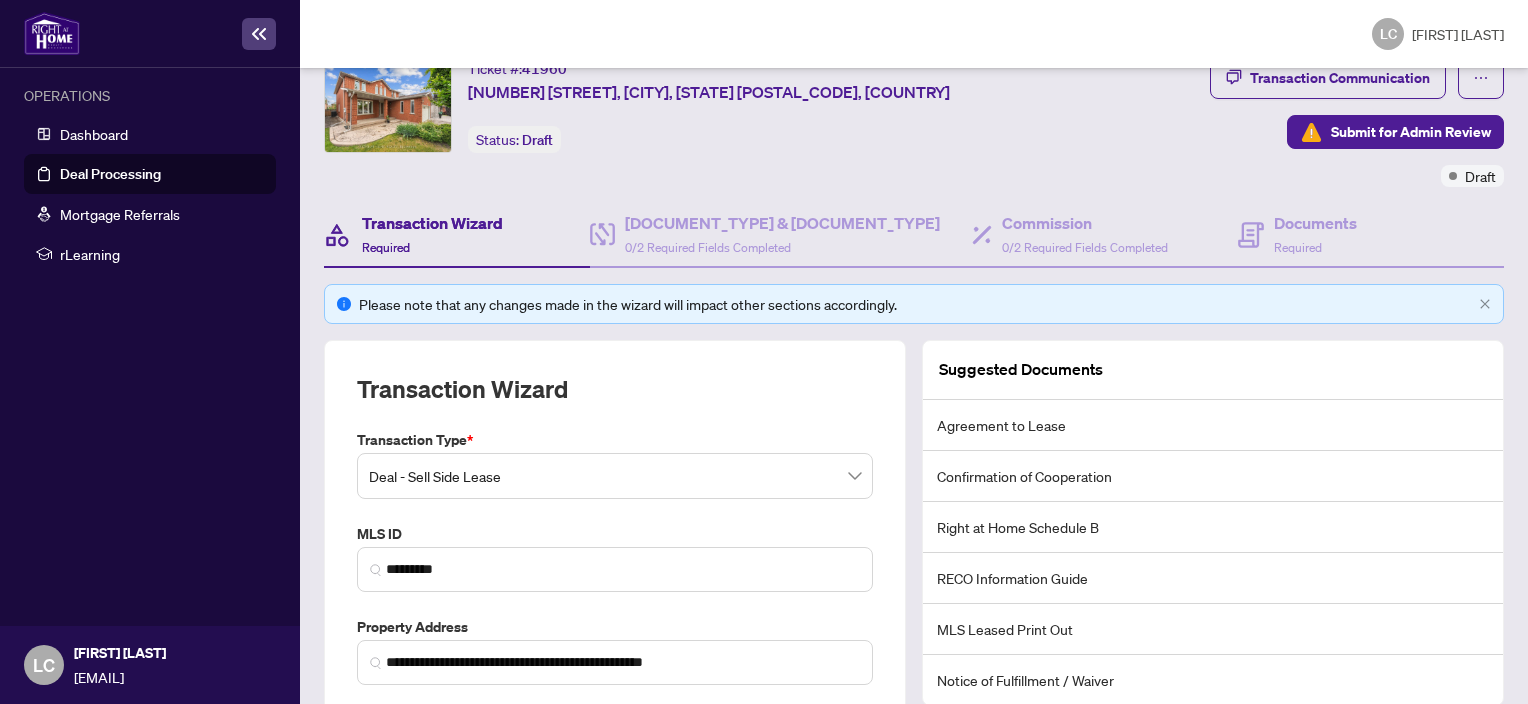 scroll, scrollTop: 75, scrollLeft: 0, axis: vertical 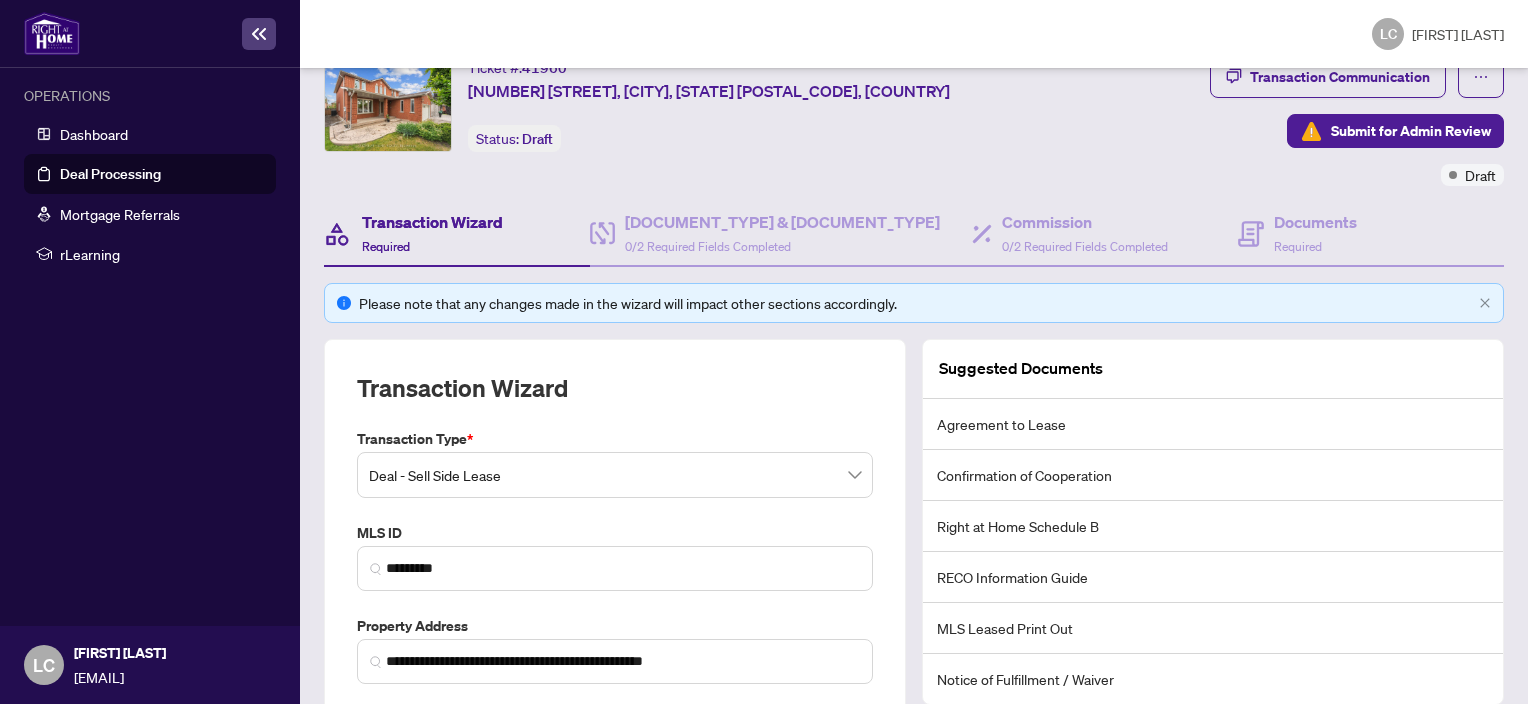 click on "Deal - Sell Side Lease" at bounding box center [615, 475] 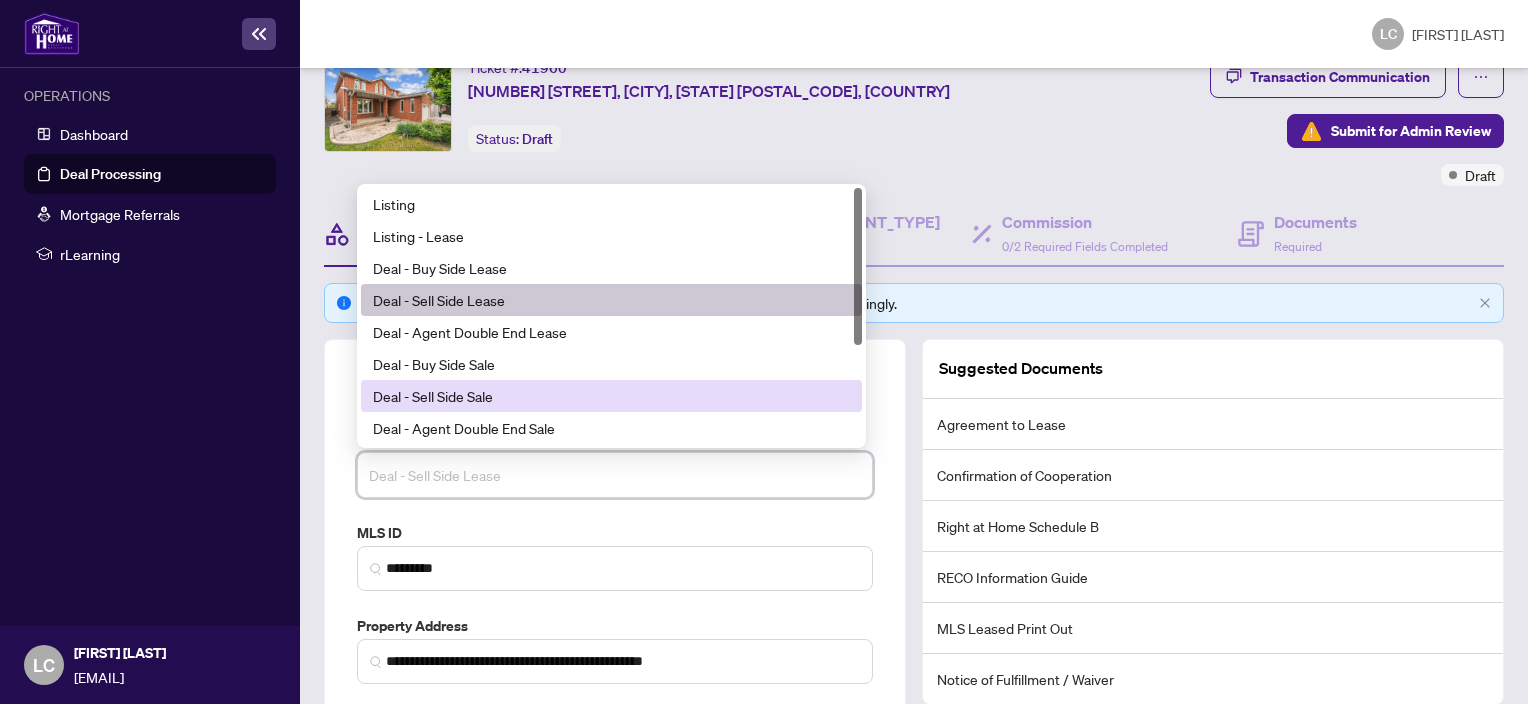 click on "Deal - Sell Side Sale" at bounding box center [611, 396] 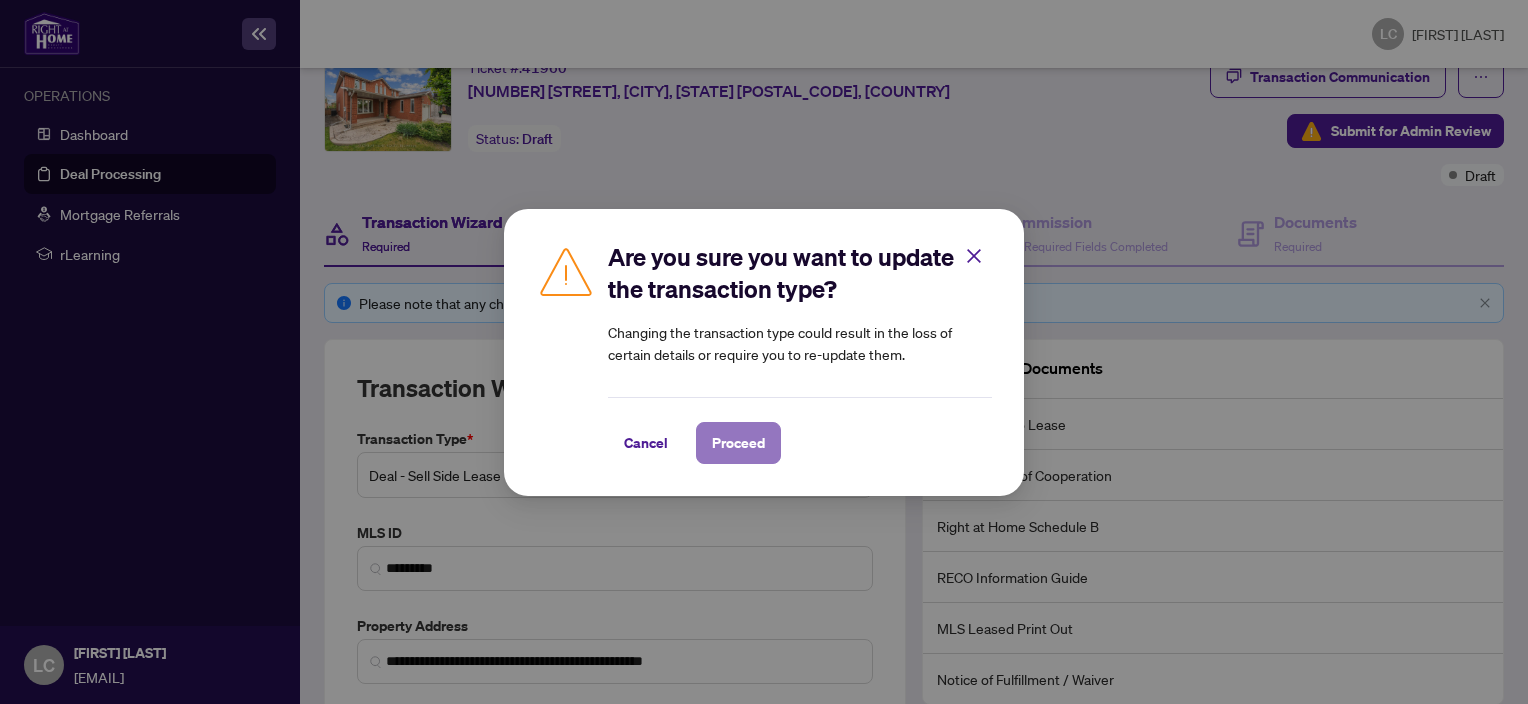 click on "Proceed" at bounding box center (738, 443) 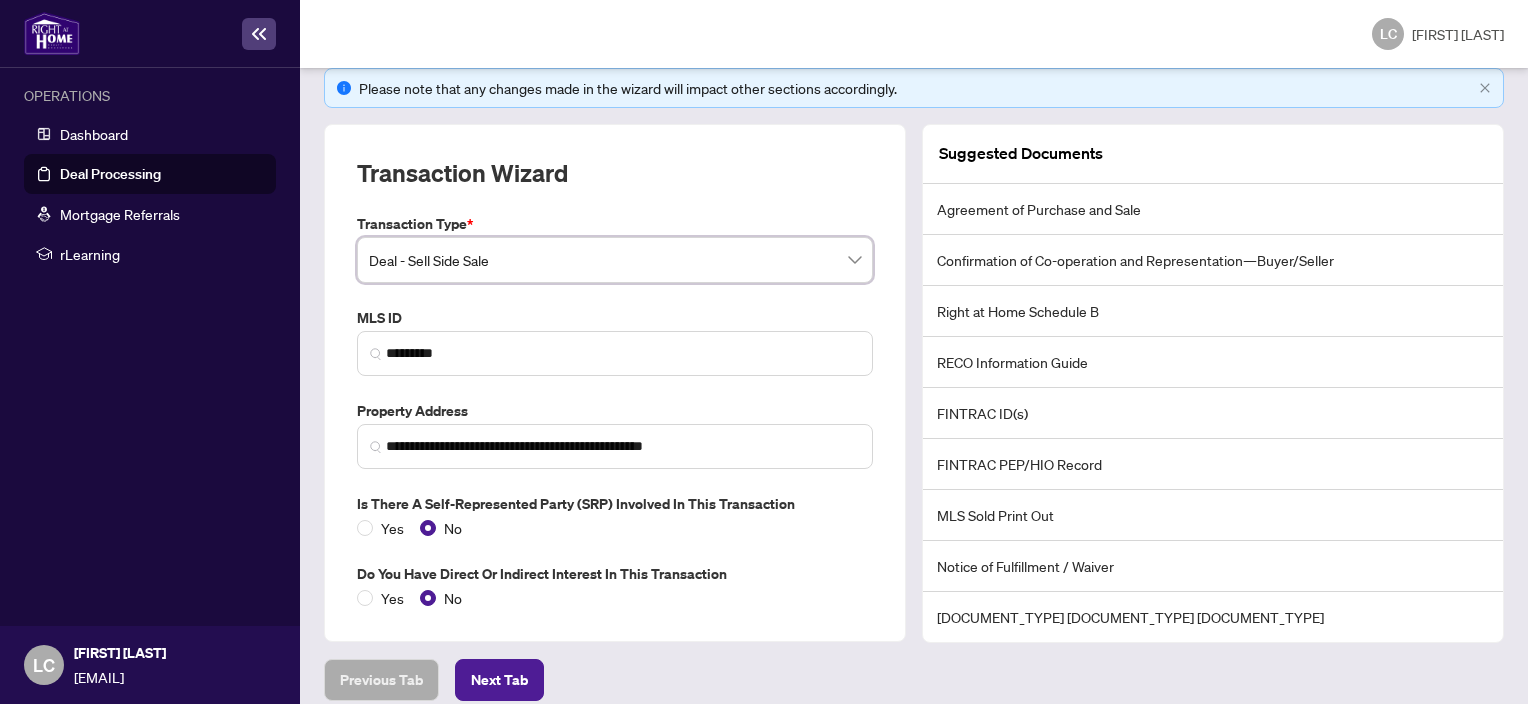 scroll, scrollTop: 291, scrollLeft: 0, axis: vertical 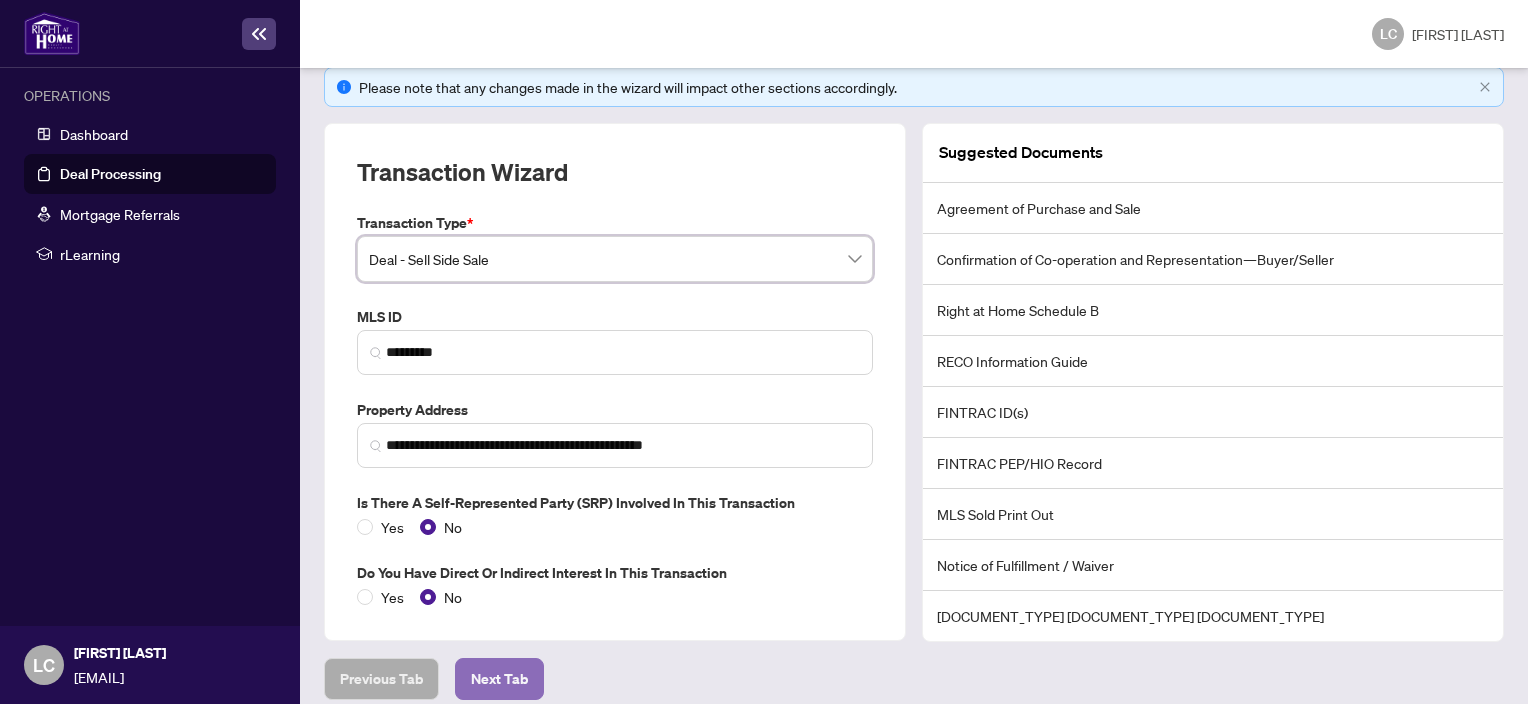 click on "Next Tab" at bounding box center (381, 679) 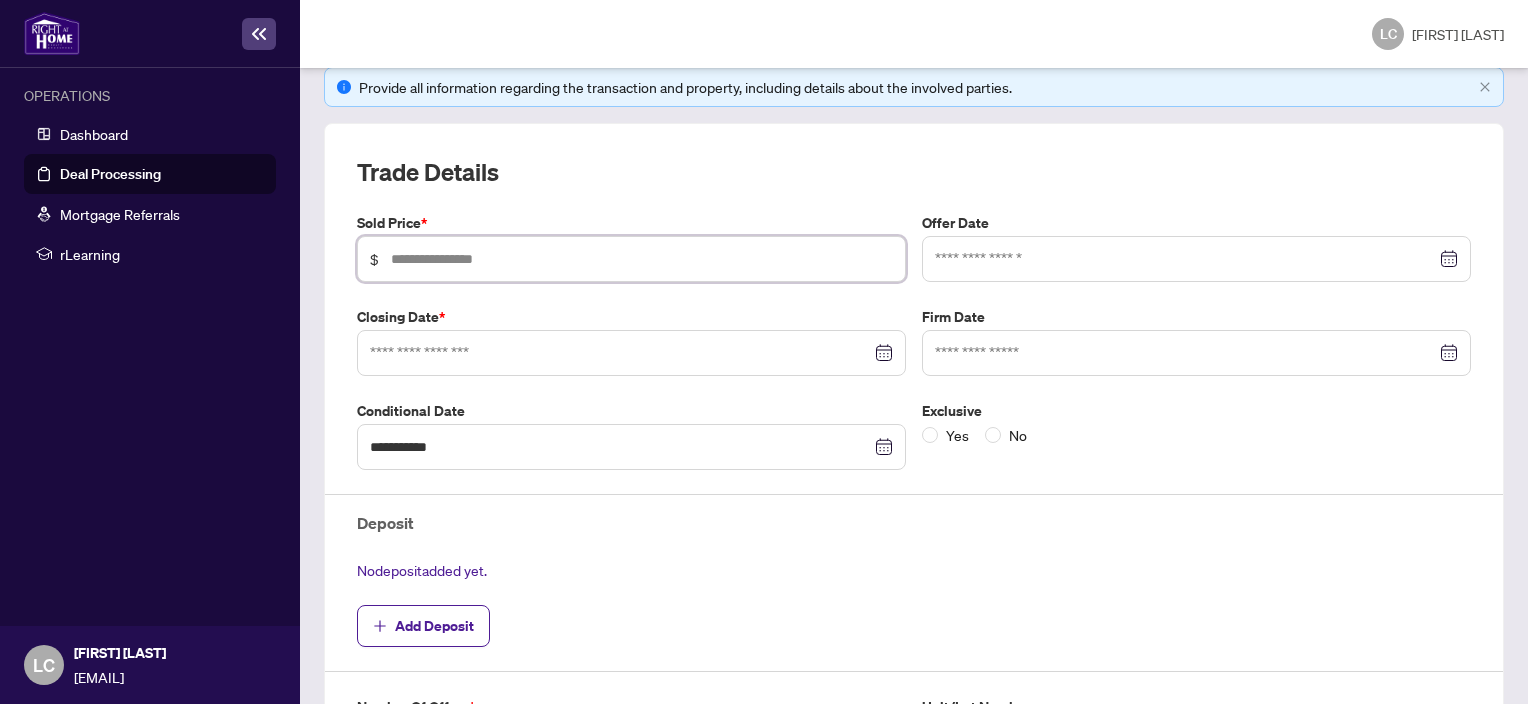 click at bounding box center [642, 259] 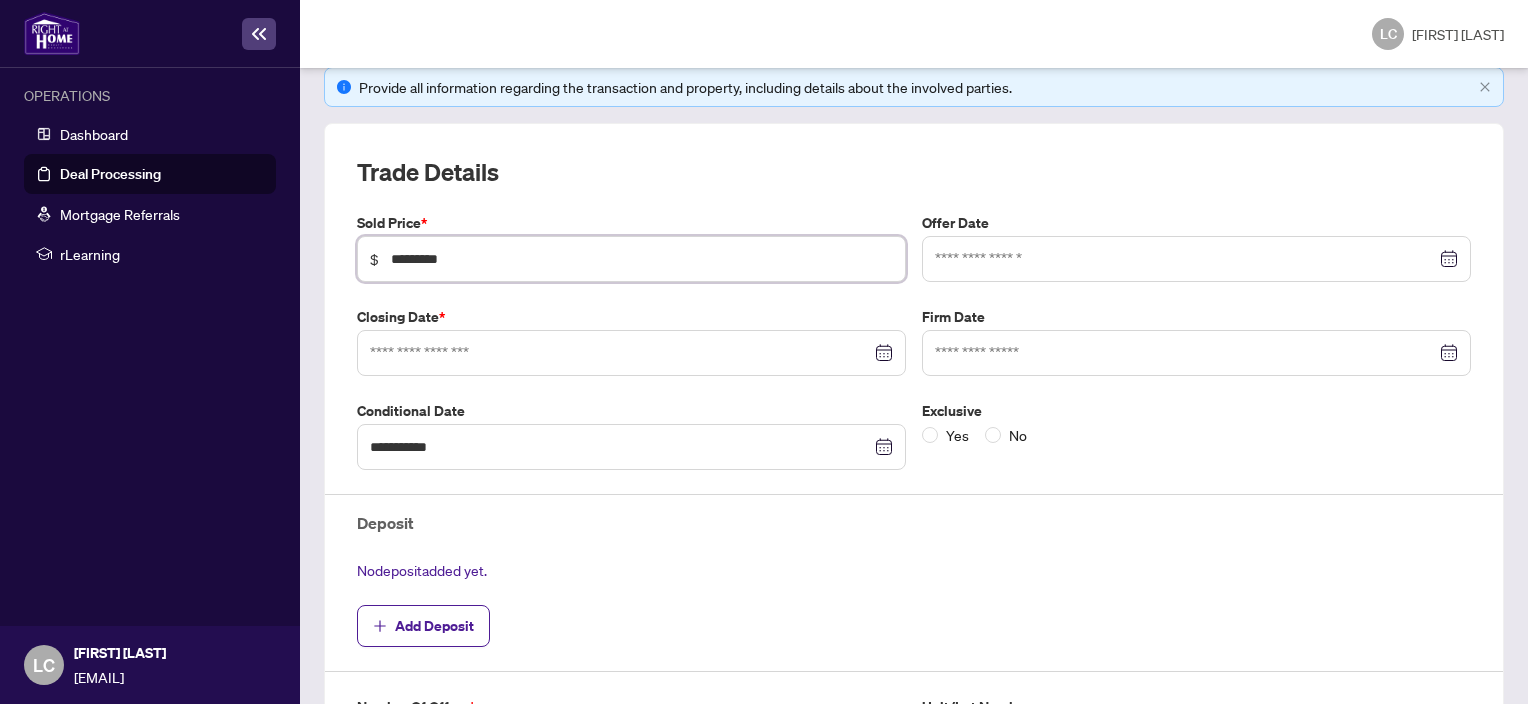 type on "*********" 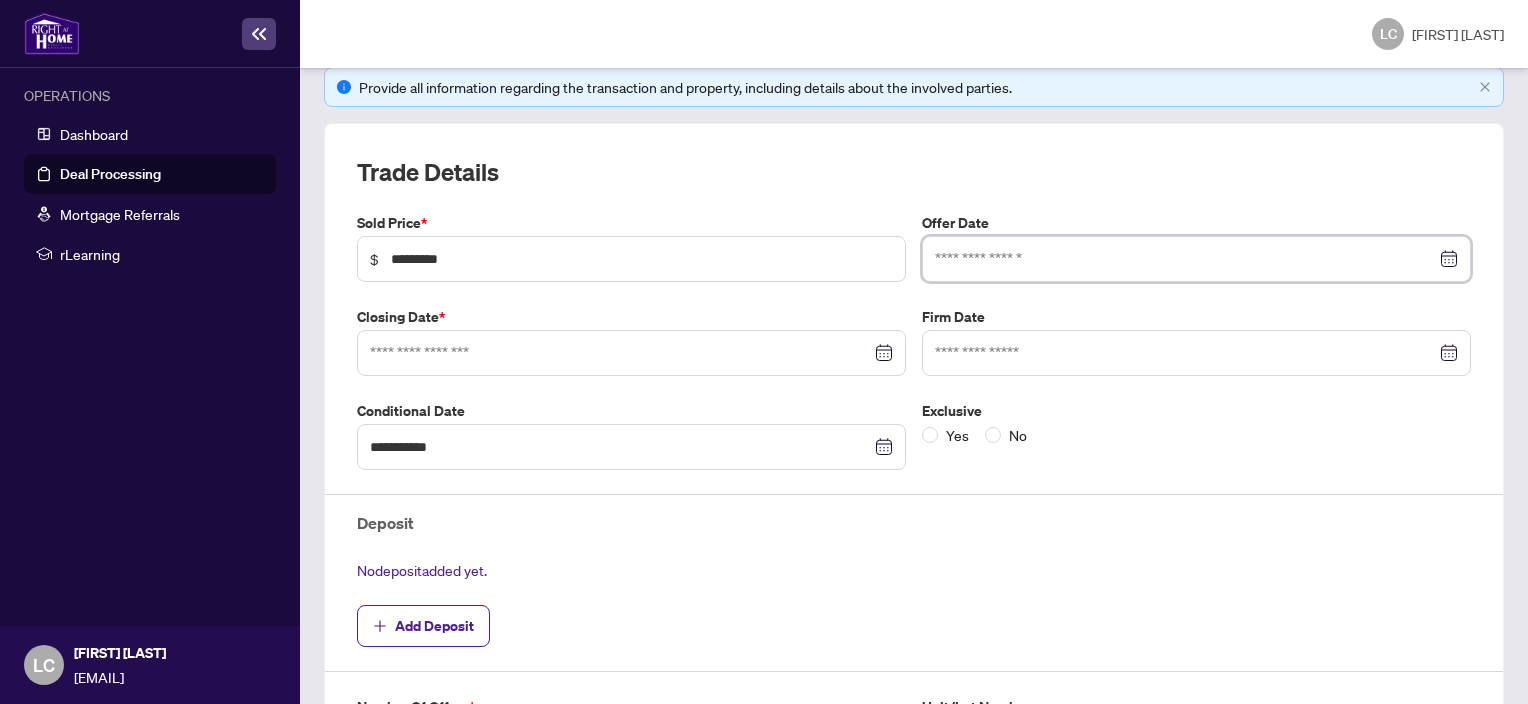 click at bounding box center (1185, 259) 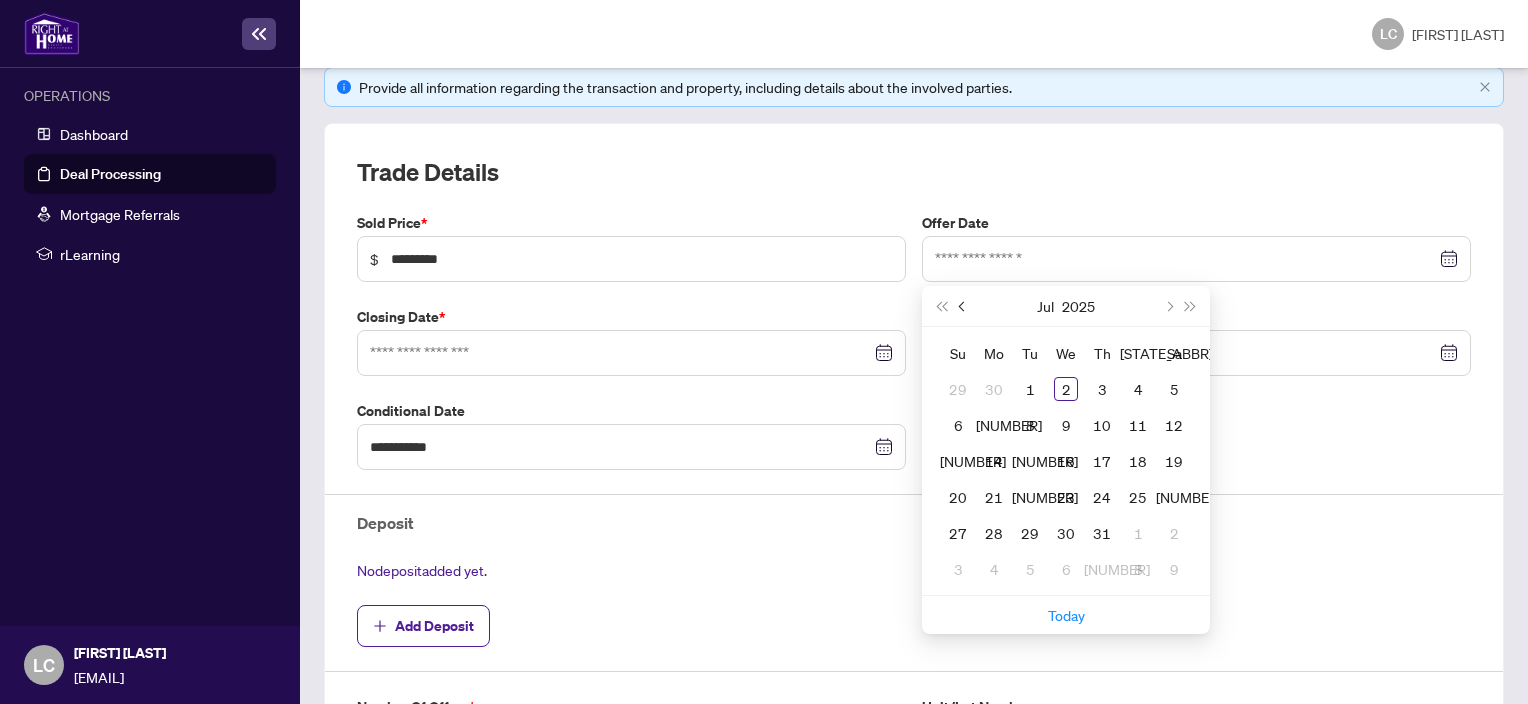click at bounding box center (964, 306) 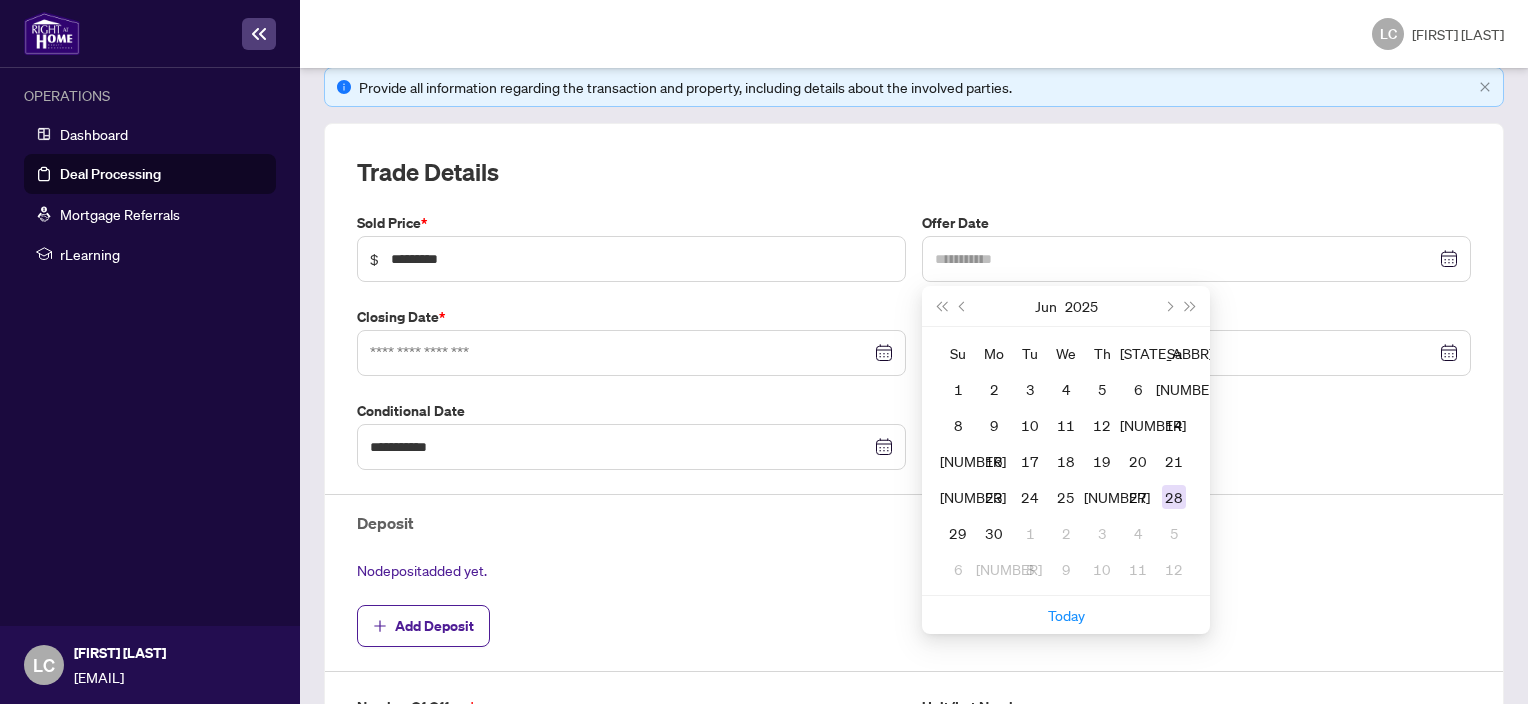 click on "28" at bounding box center [1174, 497] 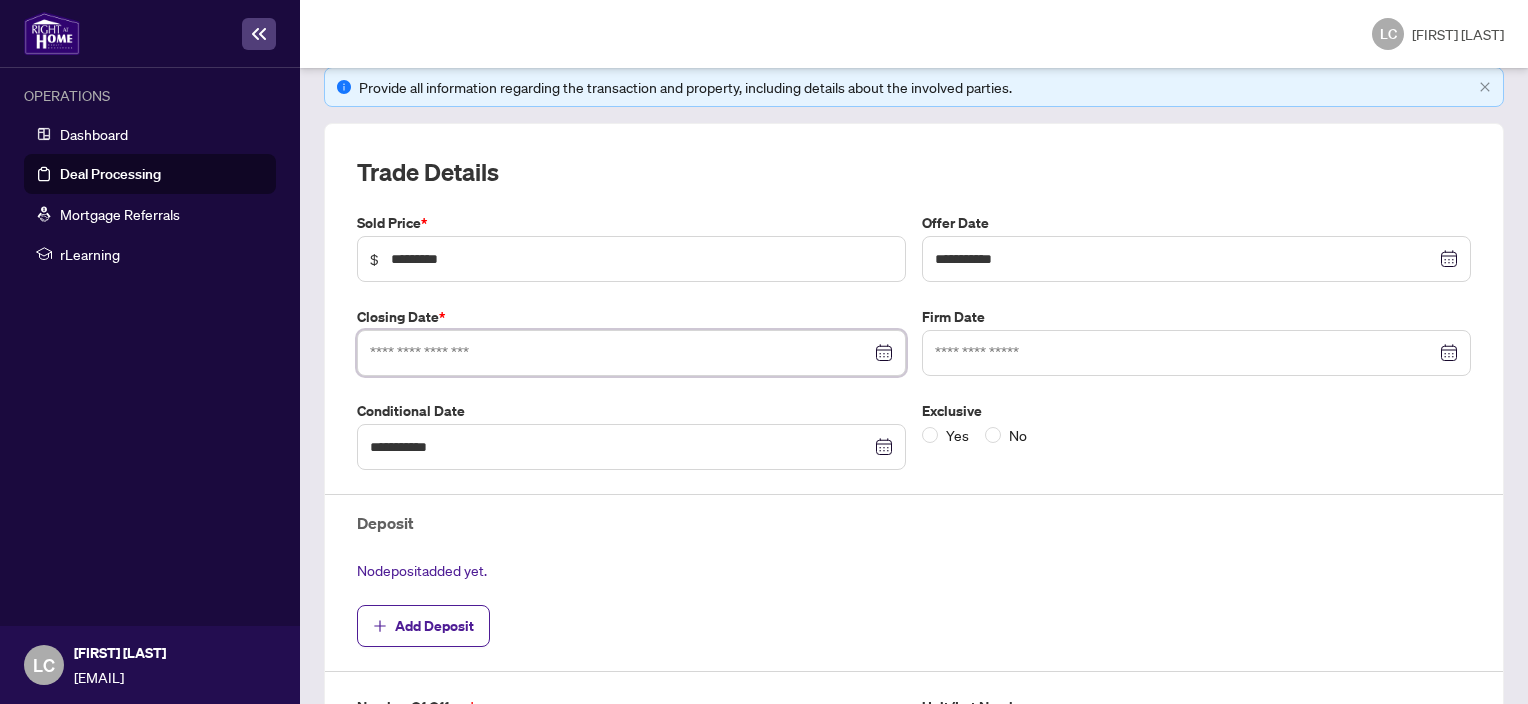 click at bounding box center (620, 353) 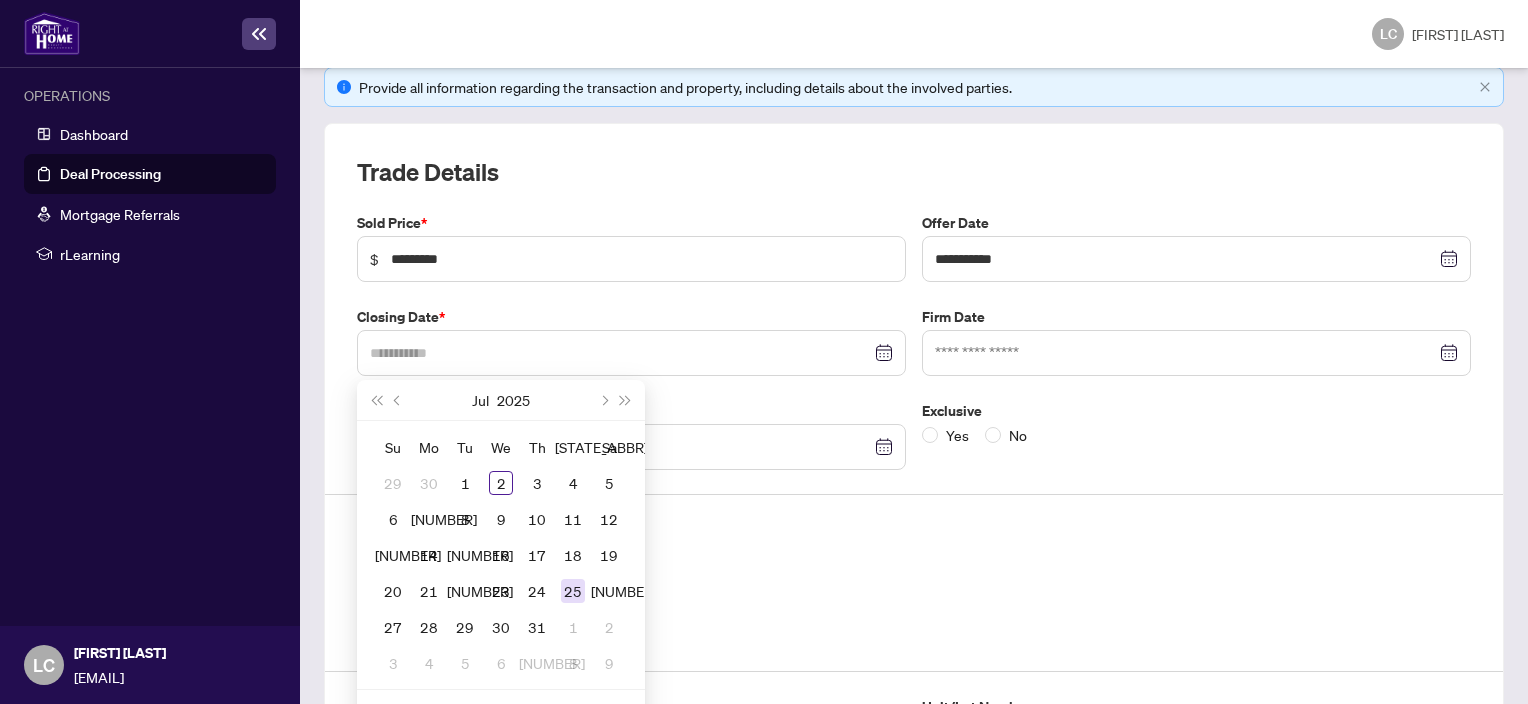 click on "25" at bounding box center (0, 0) 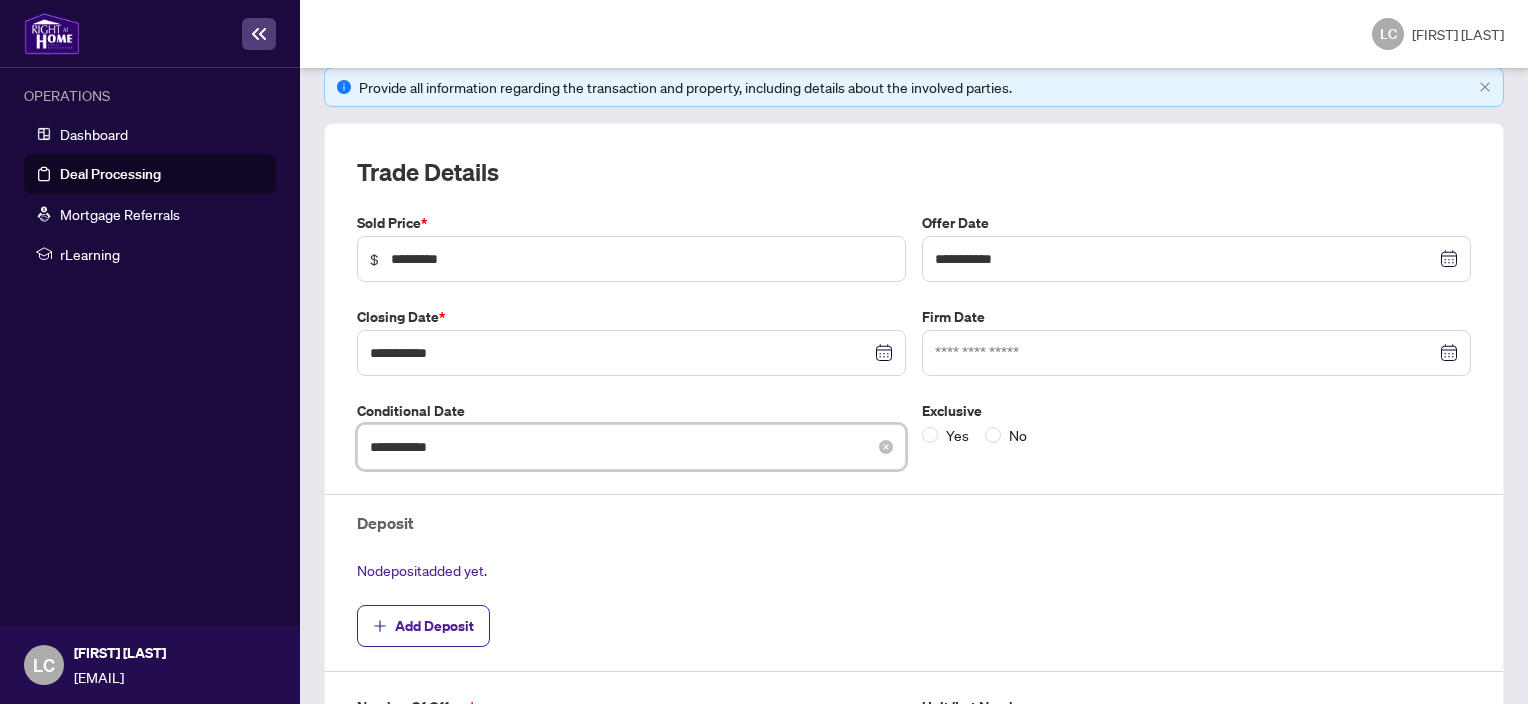 click on "*******" at bounding box center [620, 447] 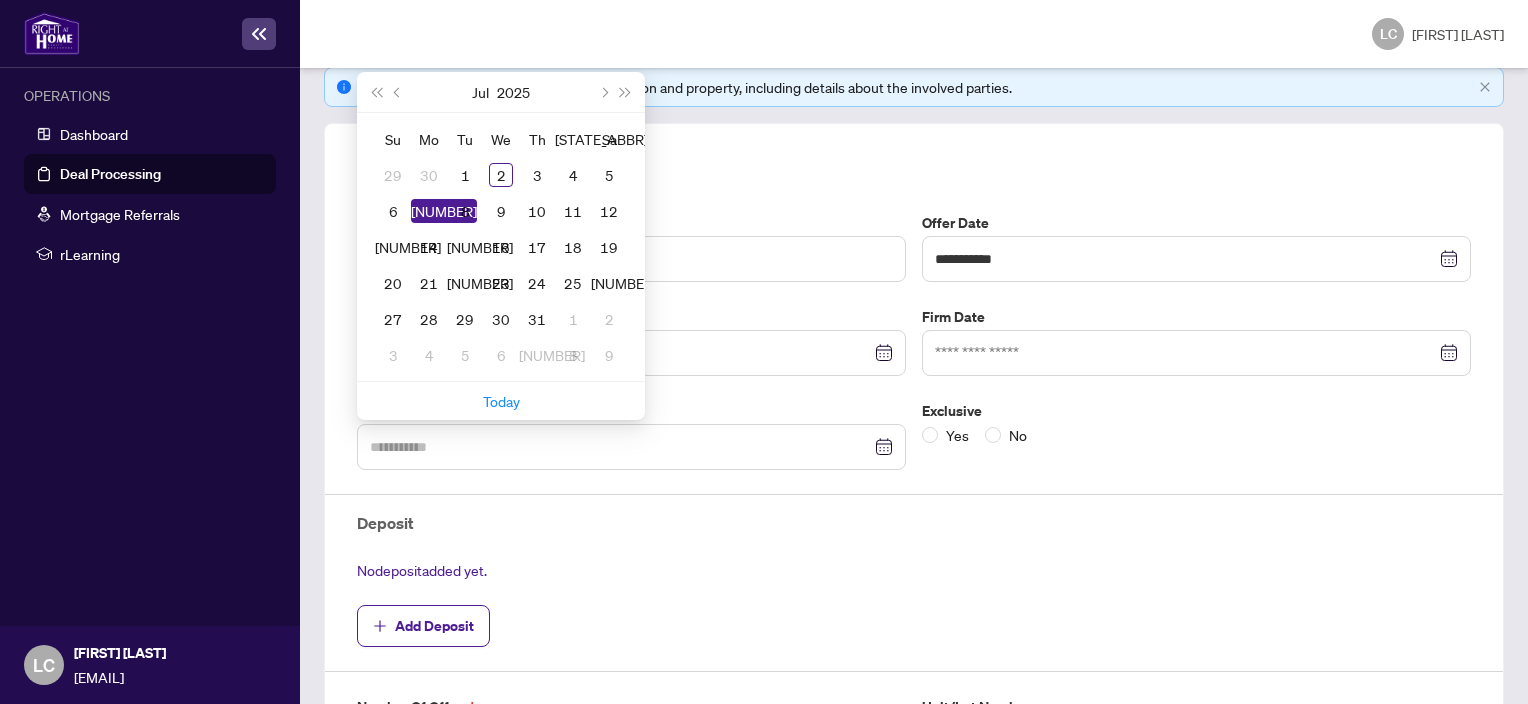 click on "[NUMBER]" at bounding box center [444, 211] 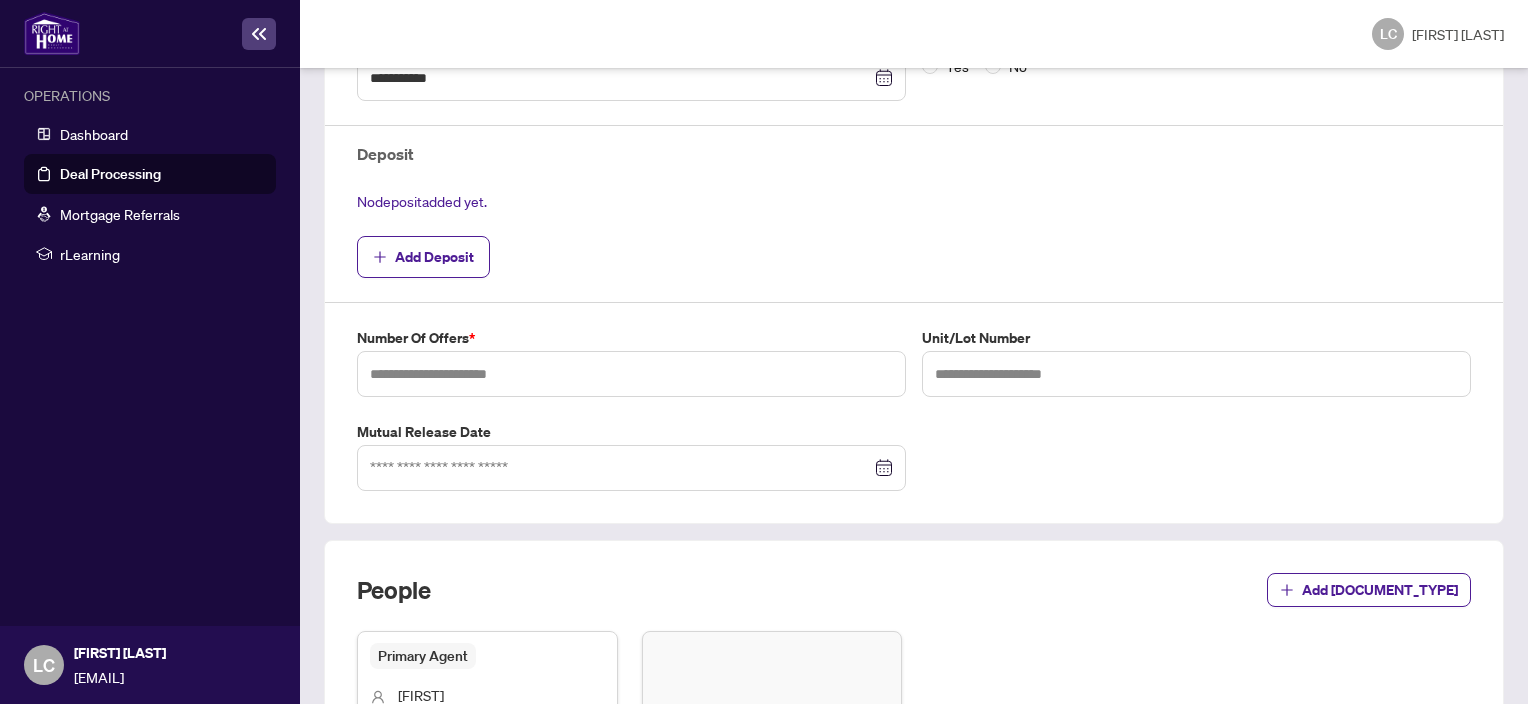 scroll, scrollTop: 667, scrollLeft: 0, axis: vertical 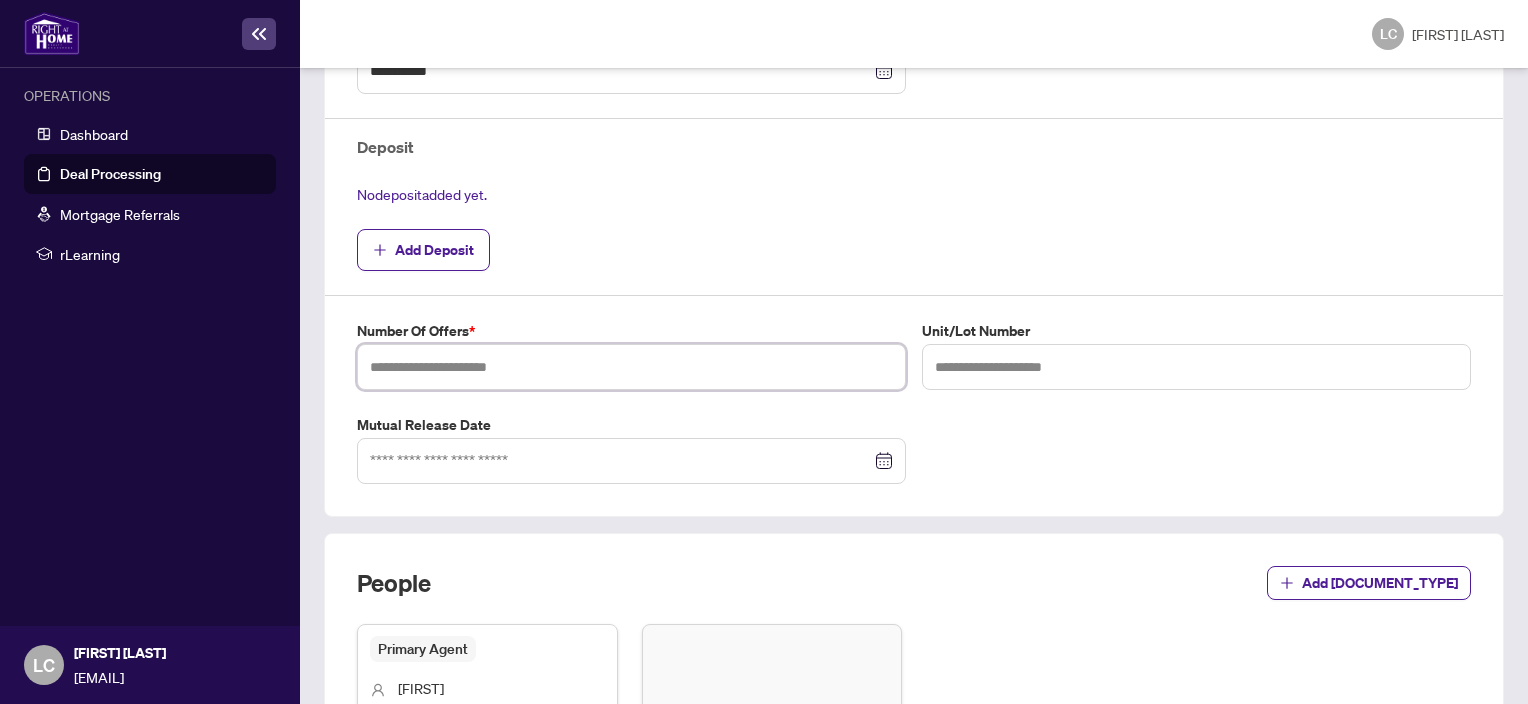 click at bounding box center [631, 367] 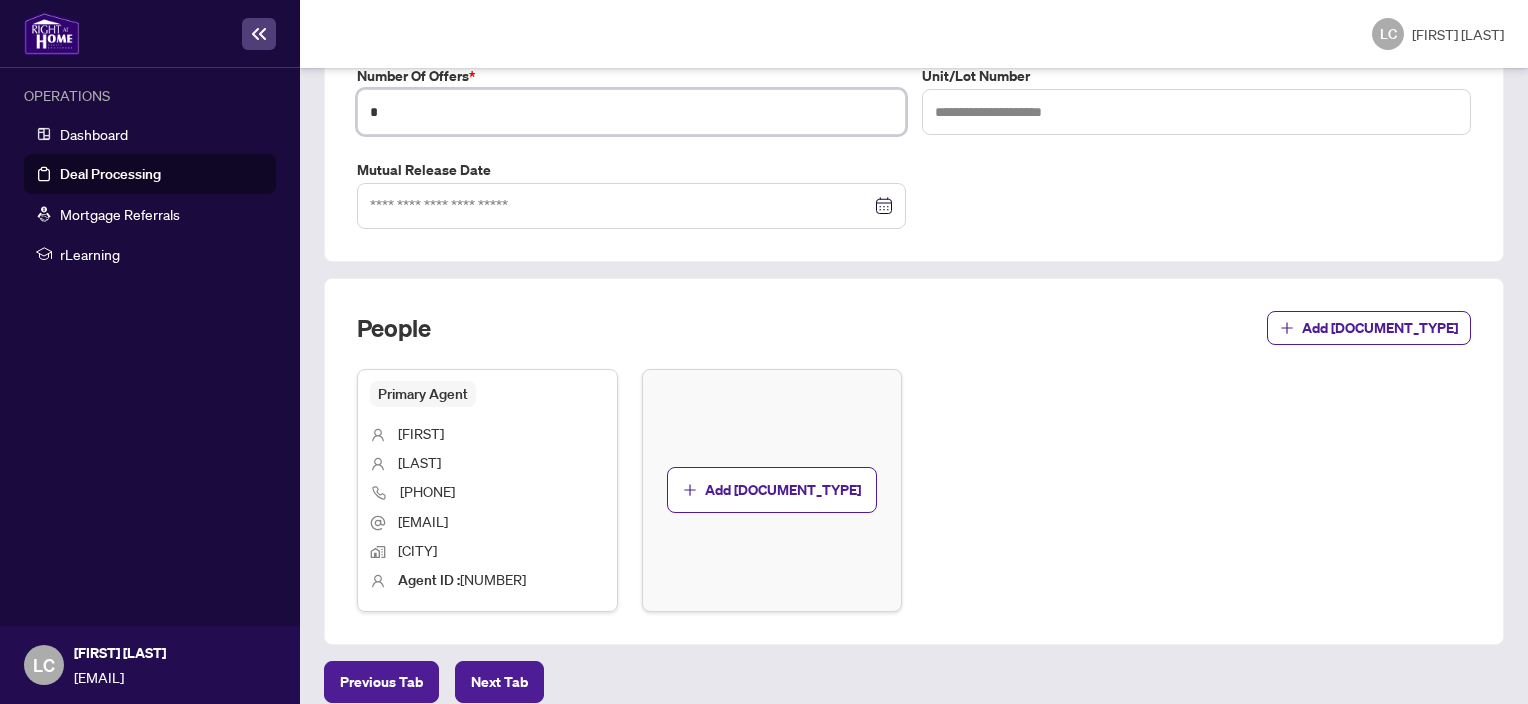 scroll, scrollTop: 936, scrollLeft: 0, axis: vertical 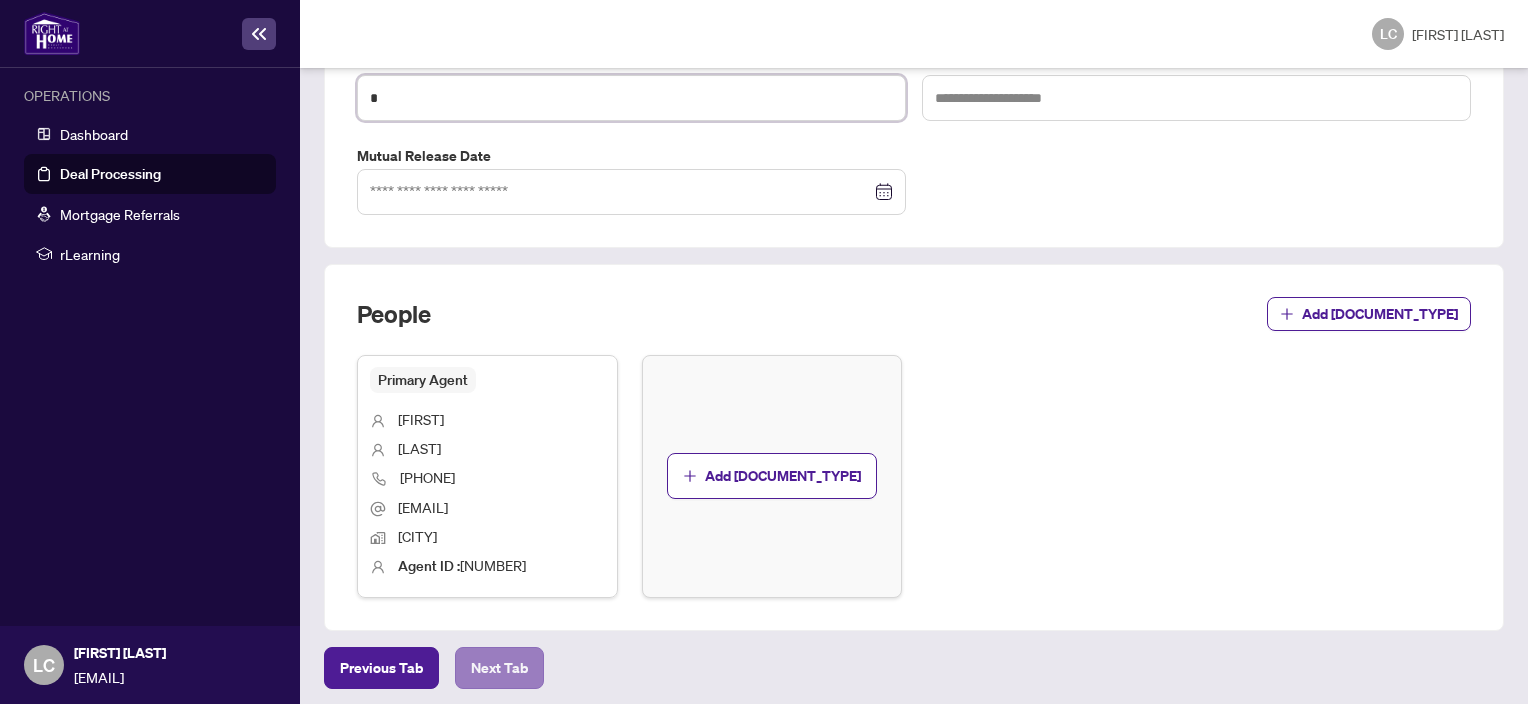 type on "*" 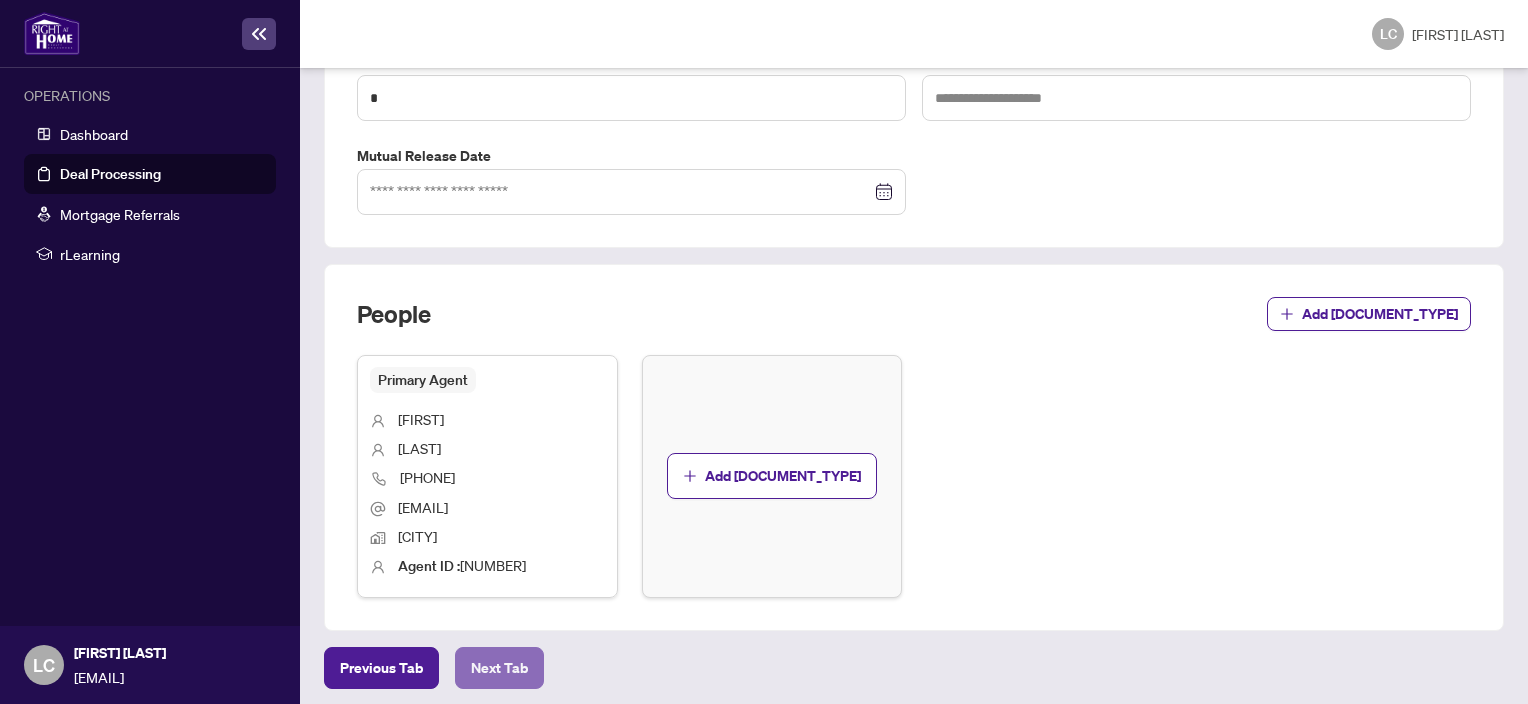 click on "Next Tab" at bounding box center [381, 668] 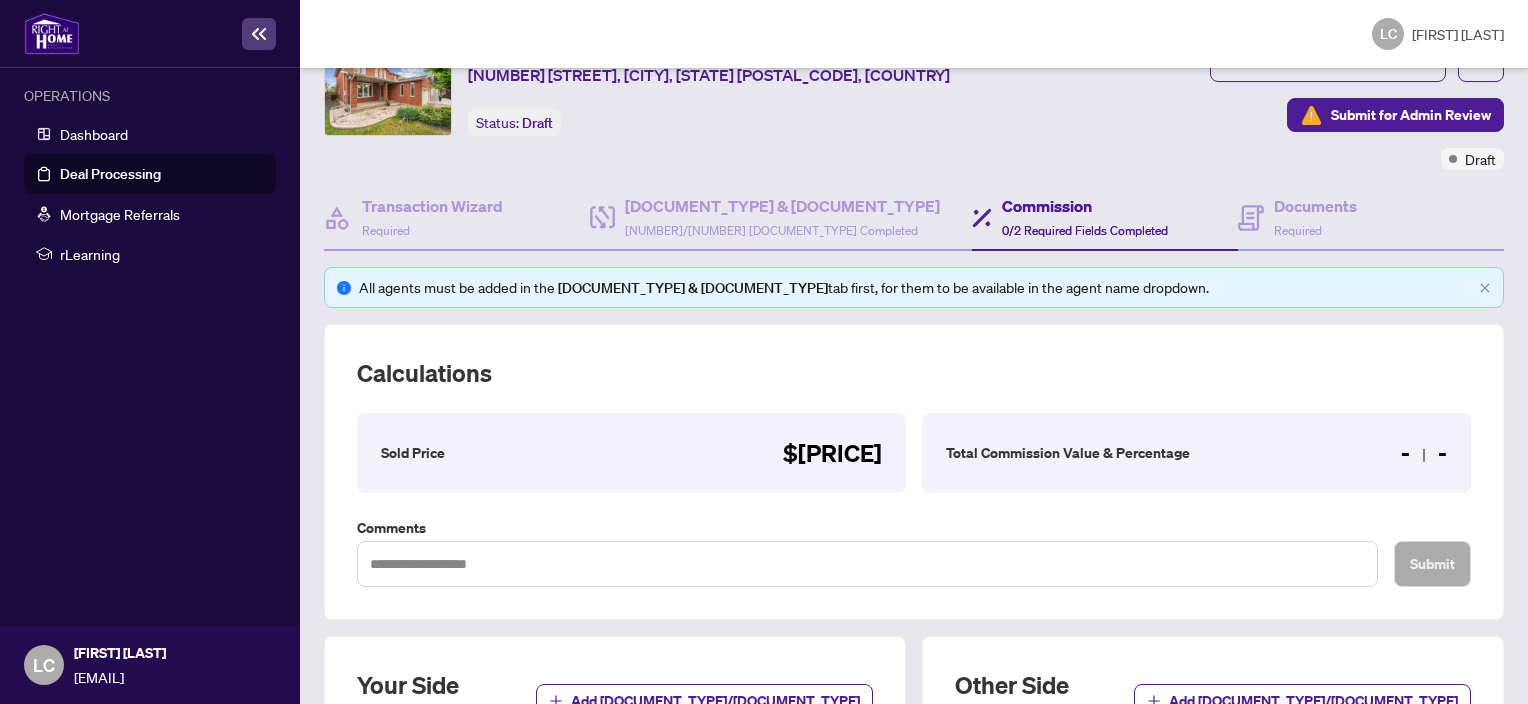 scroll, scrollTop: 551, scrollLeft: 0, axis: vertical 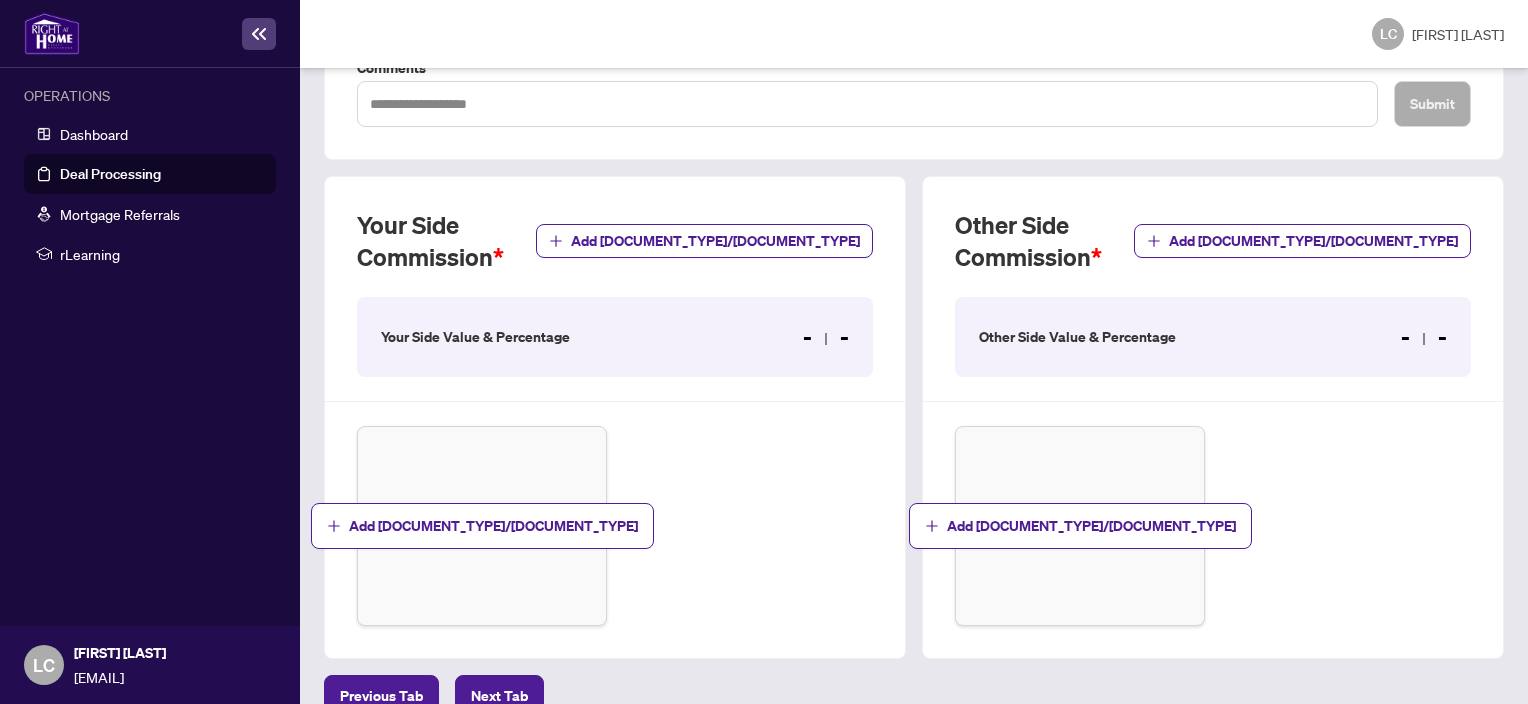 click on "Your Side Value & Percentage -     -" at bounding box center (615, 337) 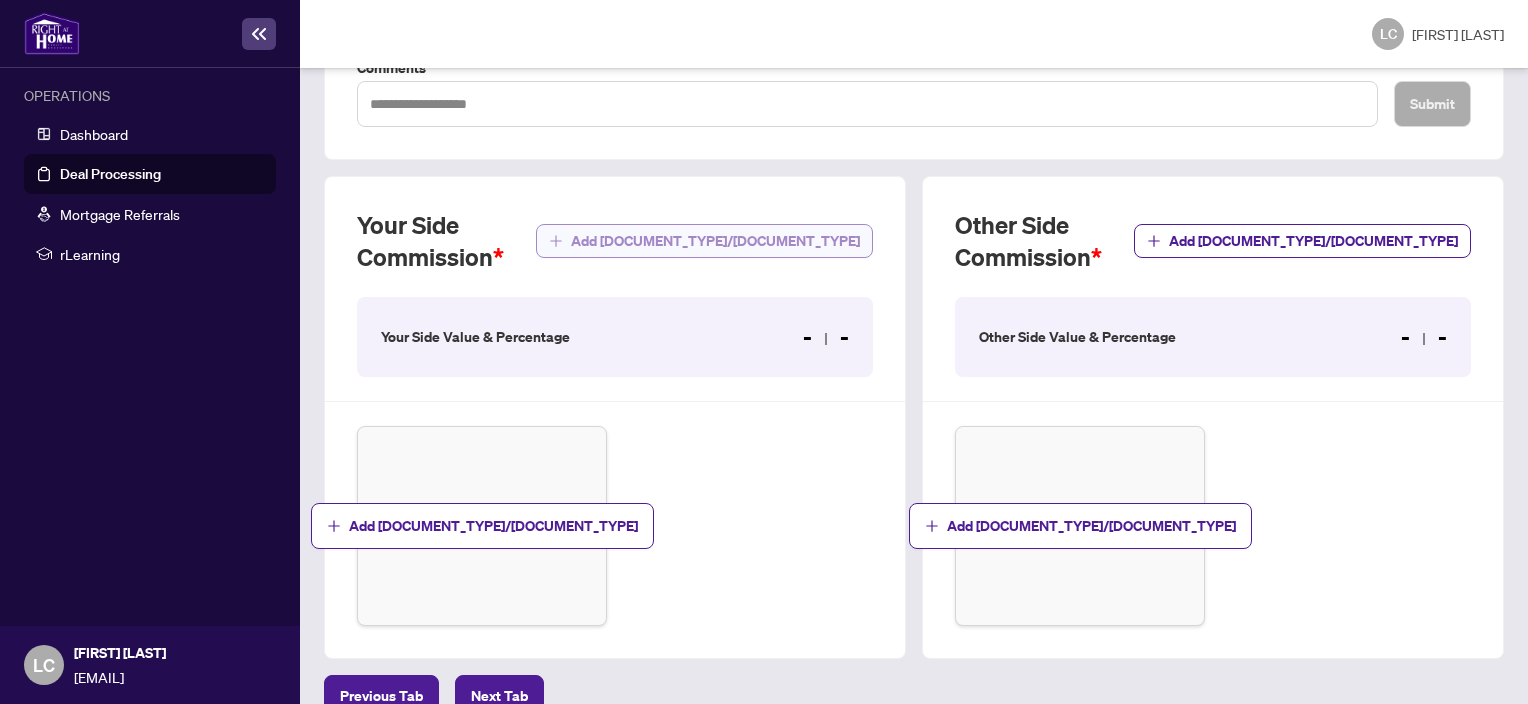 click on "Add [DOCUMENT_TYPE]/[DOCUMENT_TYPE]" at bounding box center [715, 241] 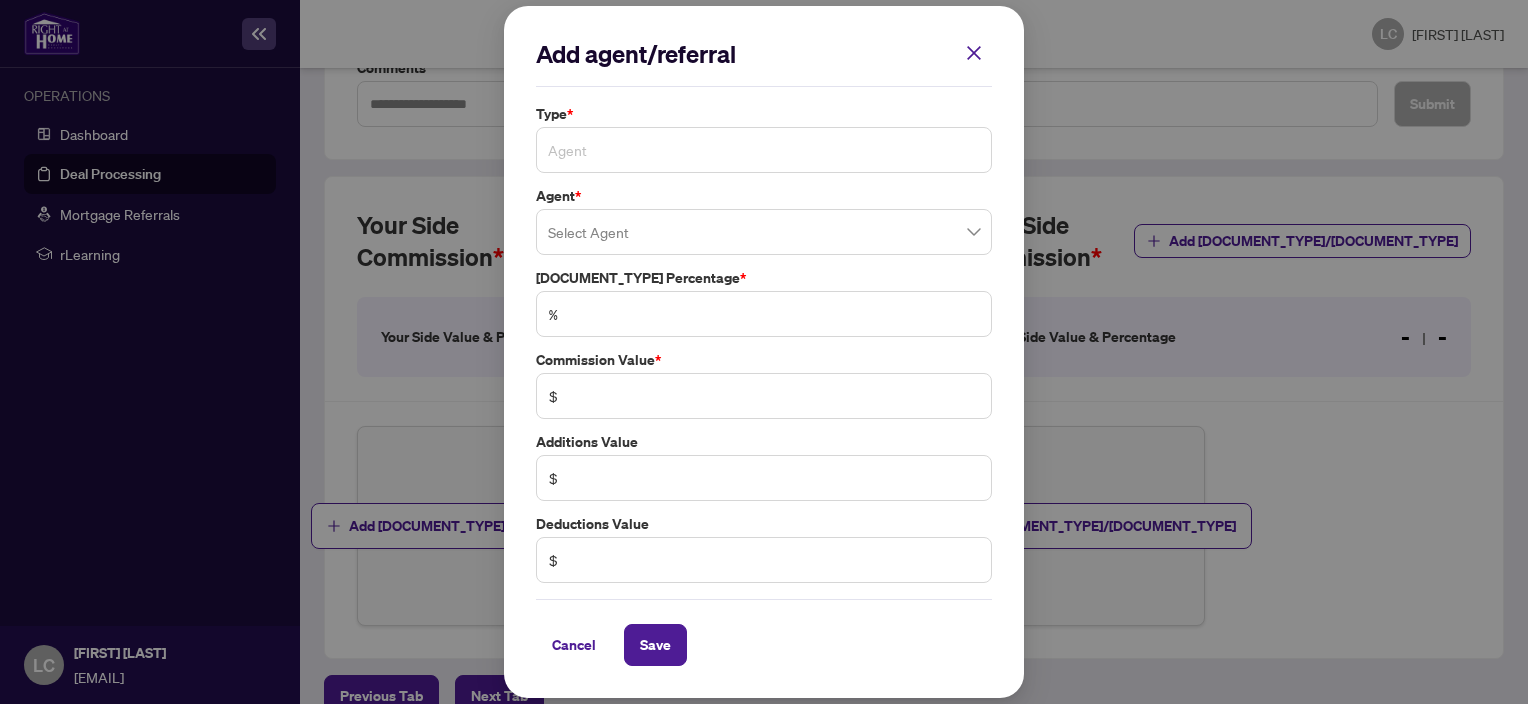 click on "Agent" at bounding box center [764, 150] 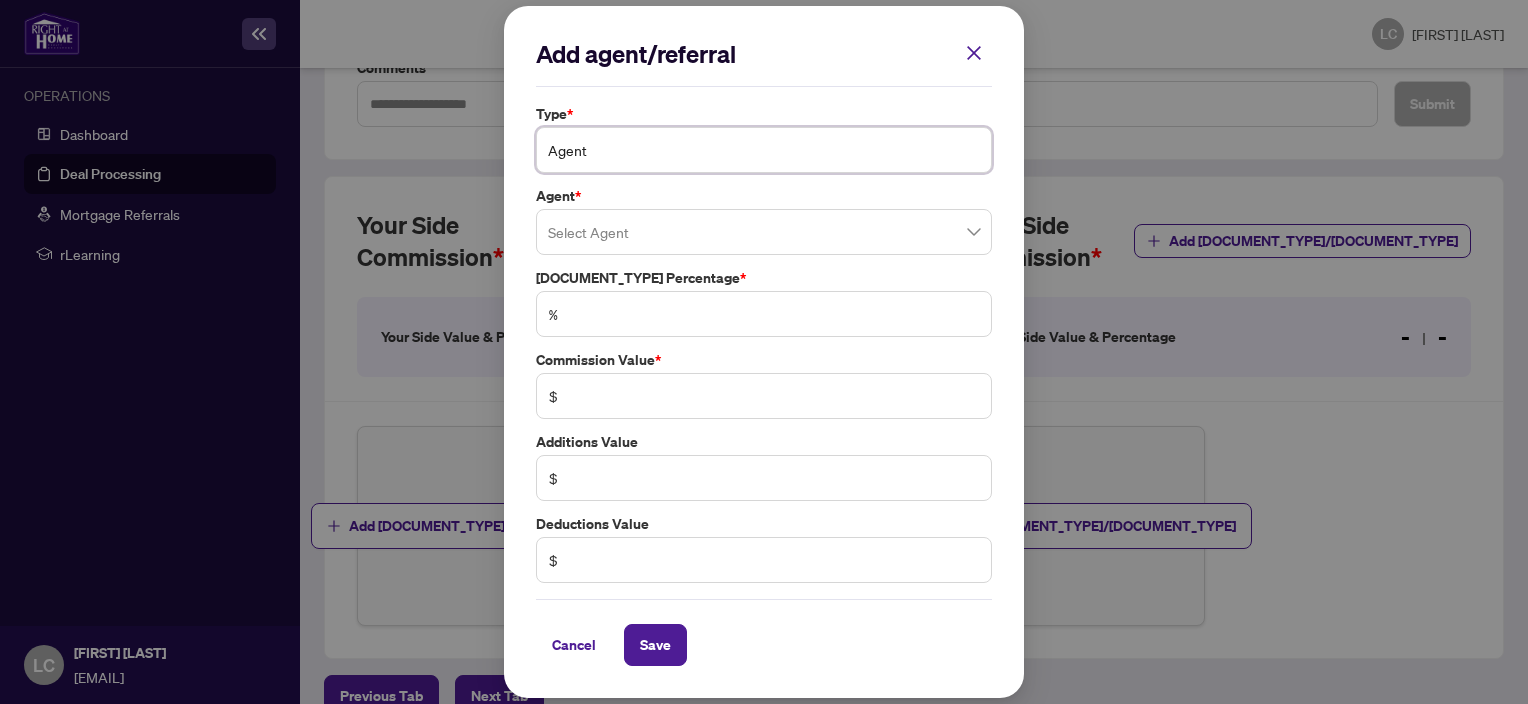 click on "Agent" at bounding box center (764, 150) 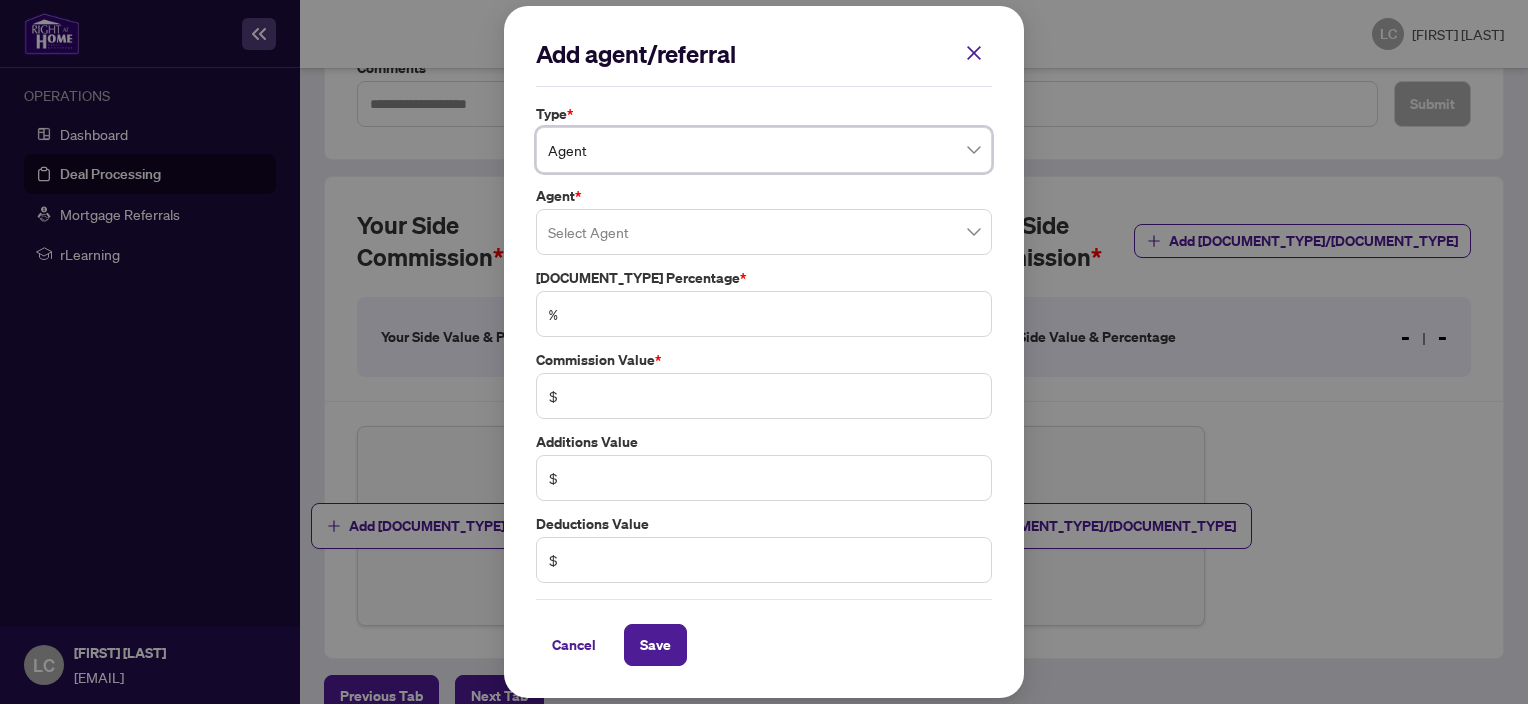 click at bounding box center (764, 232) 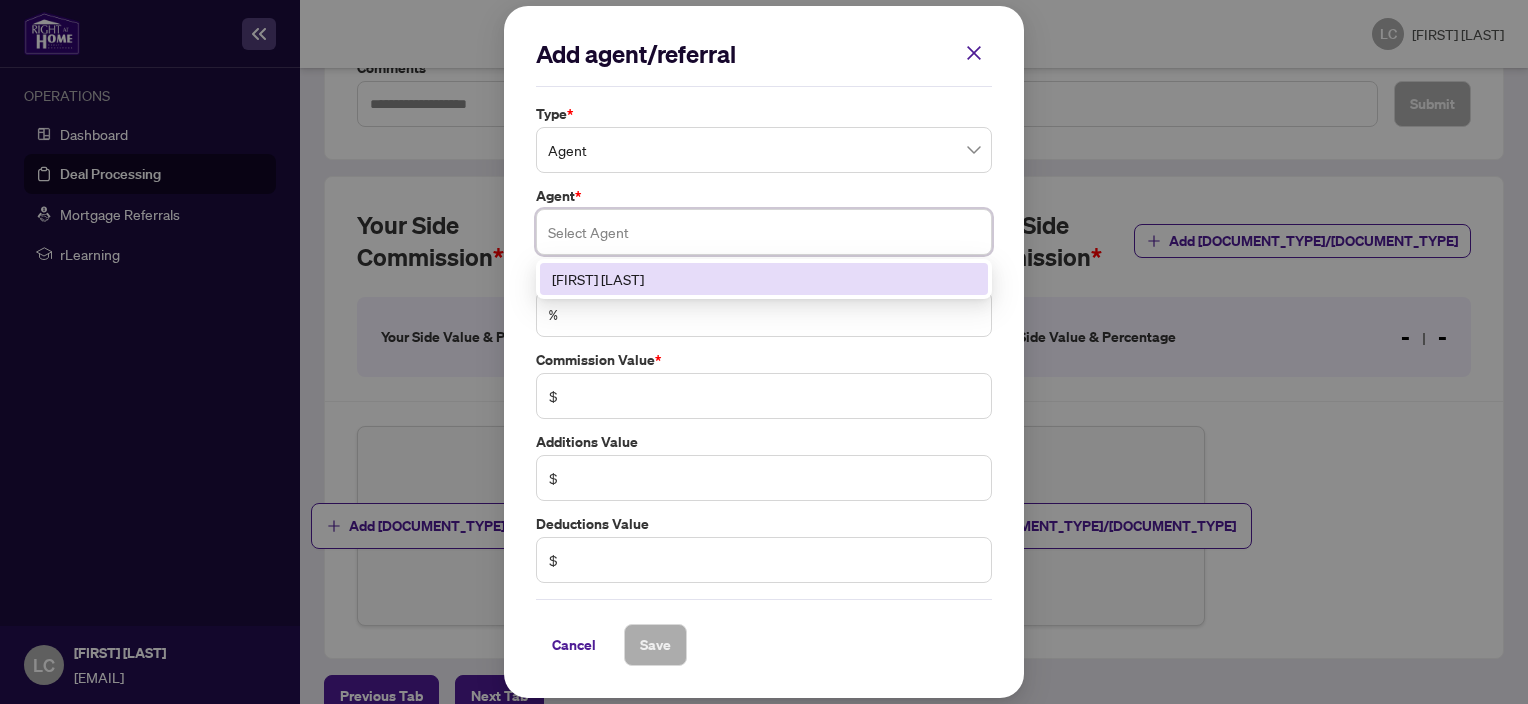click on "[FIRST] [LAST]" at bounding box center (764, 279) 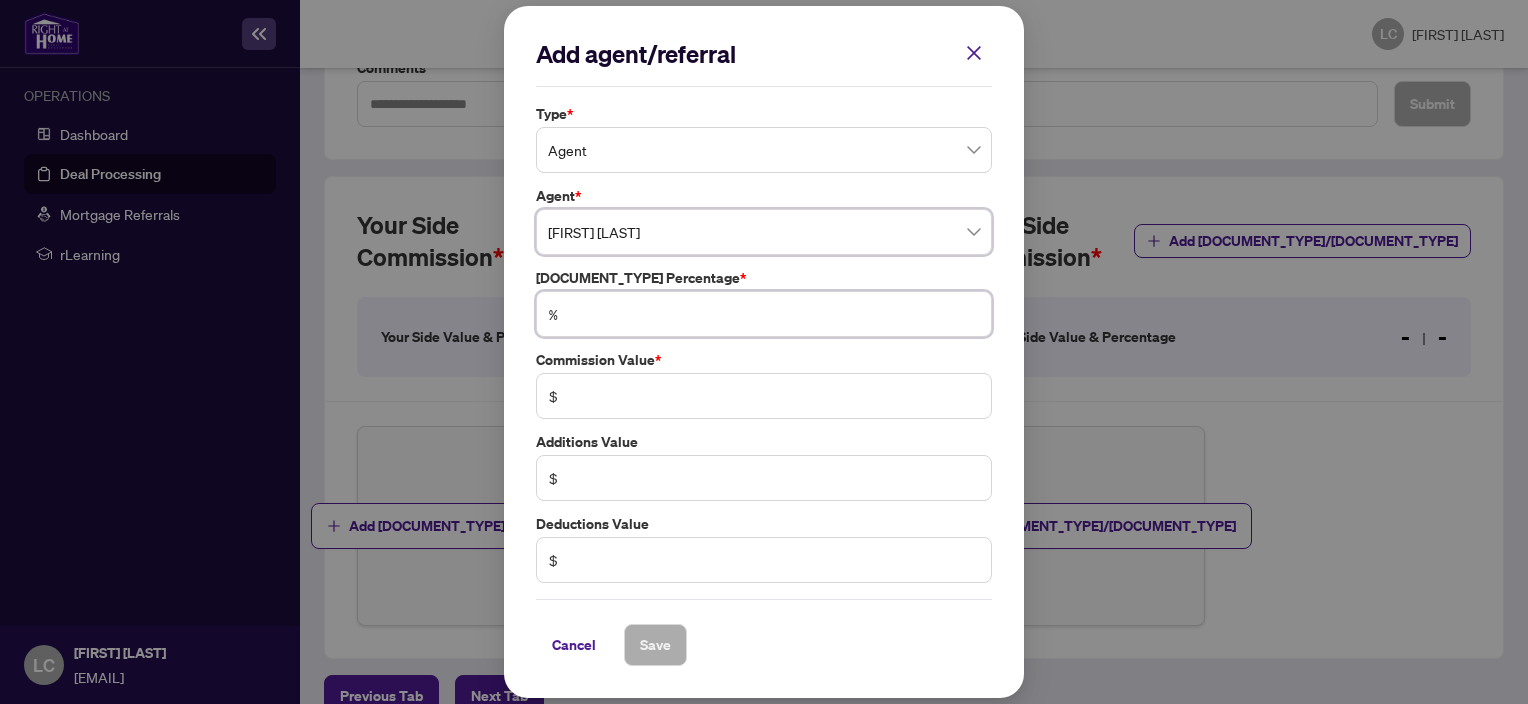 click at bounding box center (774, 314) 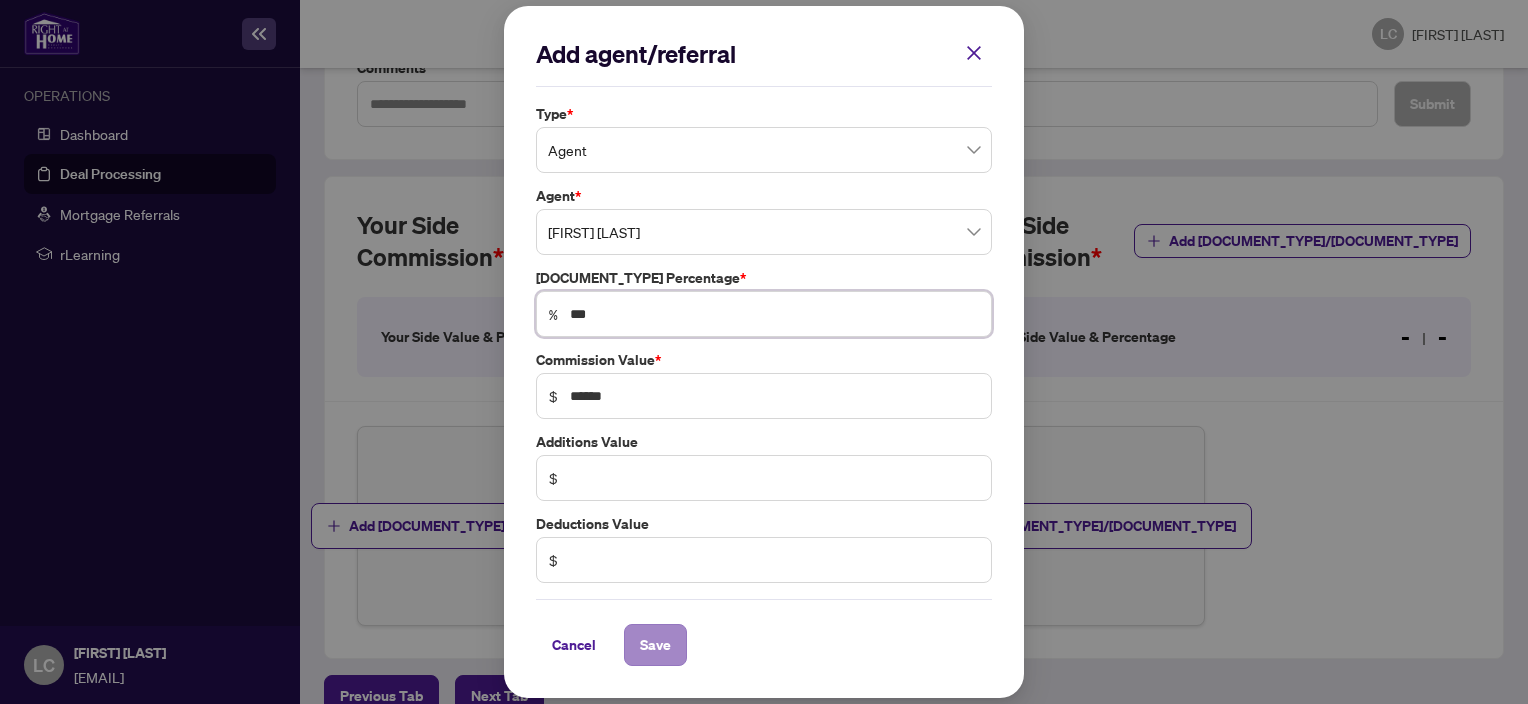 type on "***" 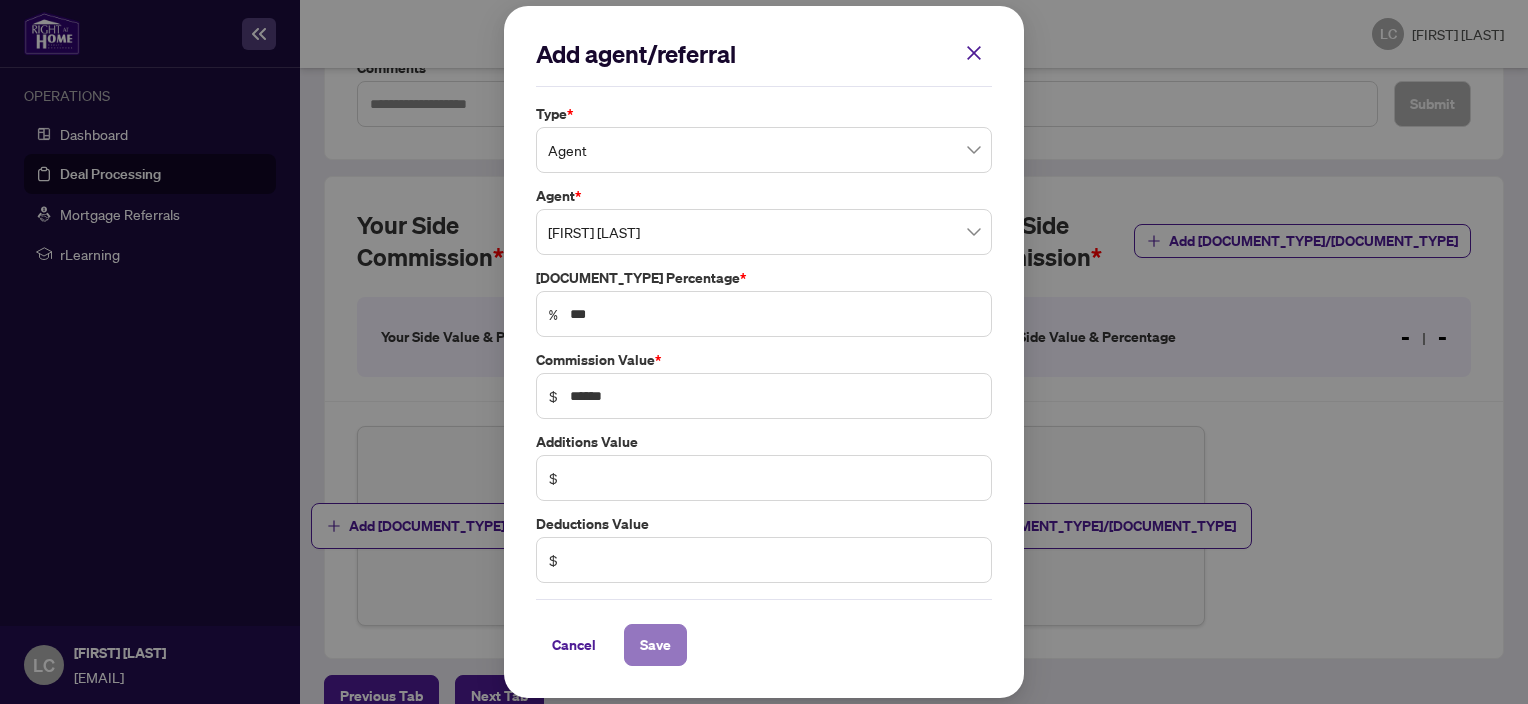 click on "Save" at bounding box center (655, 645) 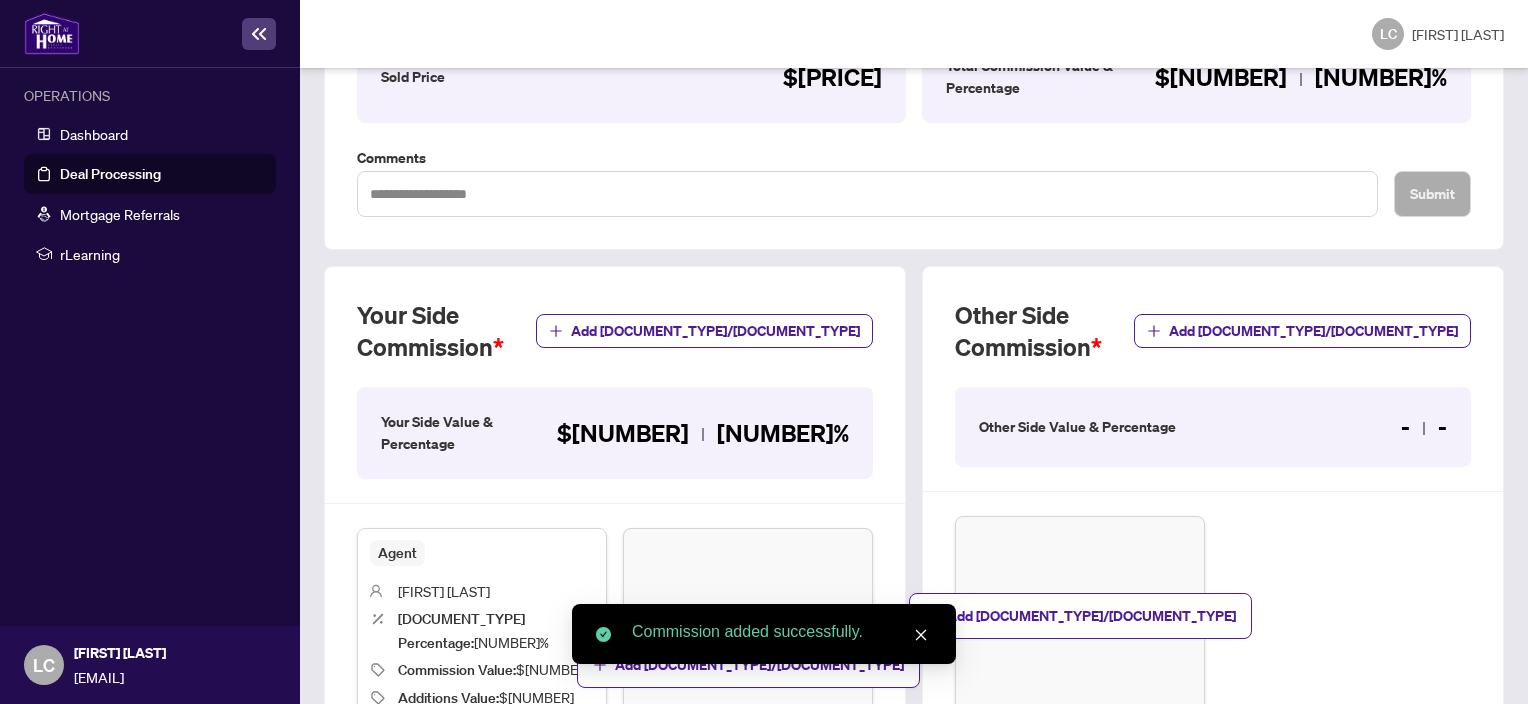 scroll, scrollTop: 472, scrollLeft: 0, axis: vertical 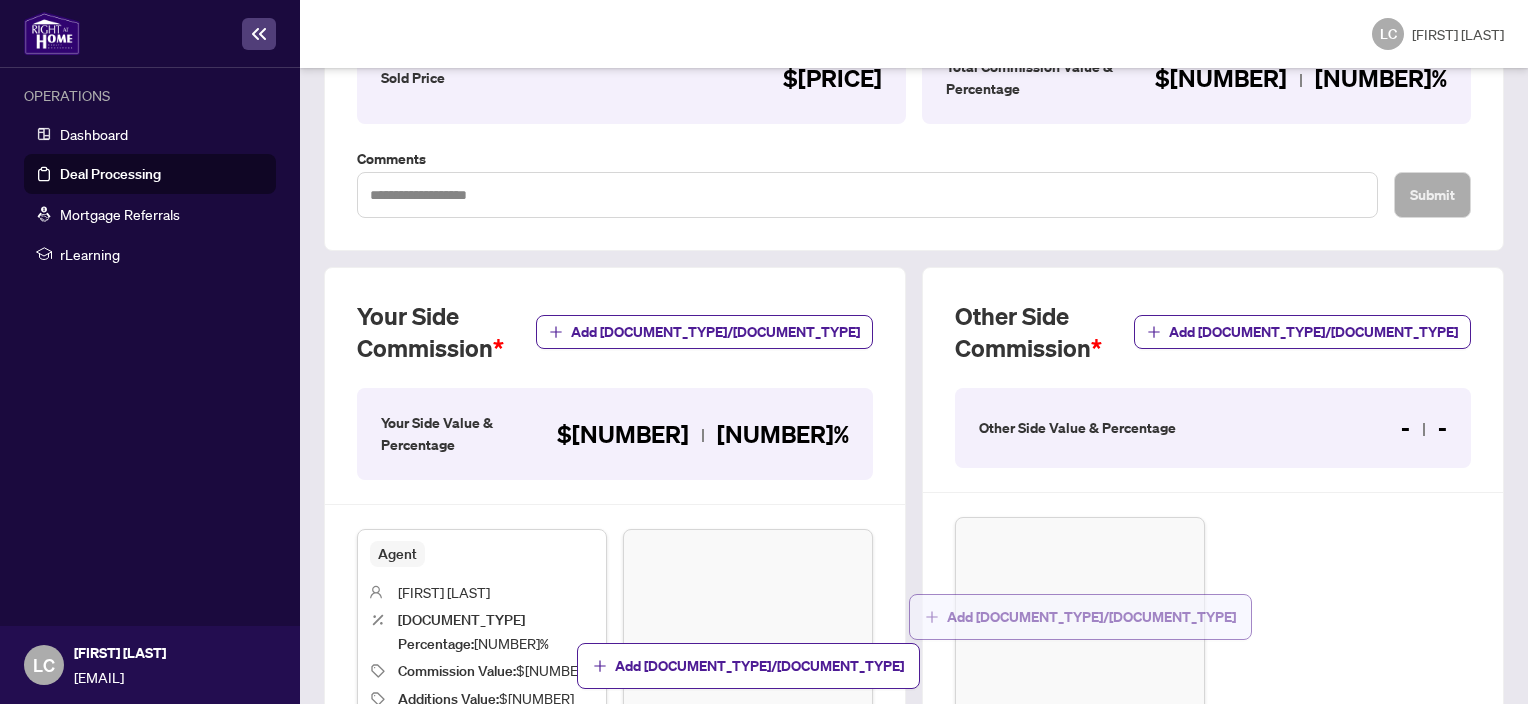 click on "Add [DOCUMENT_TYPE]/[DOCUMENT_TYPE]" at bounding box center (1091, 617) 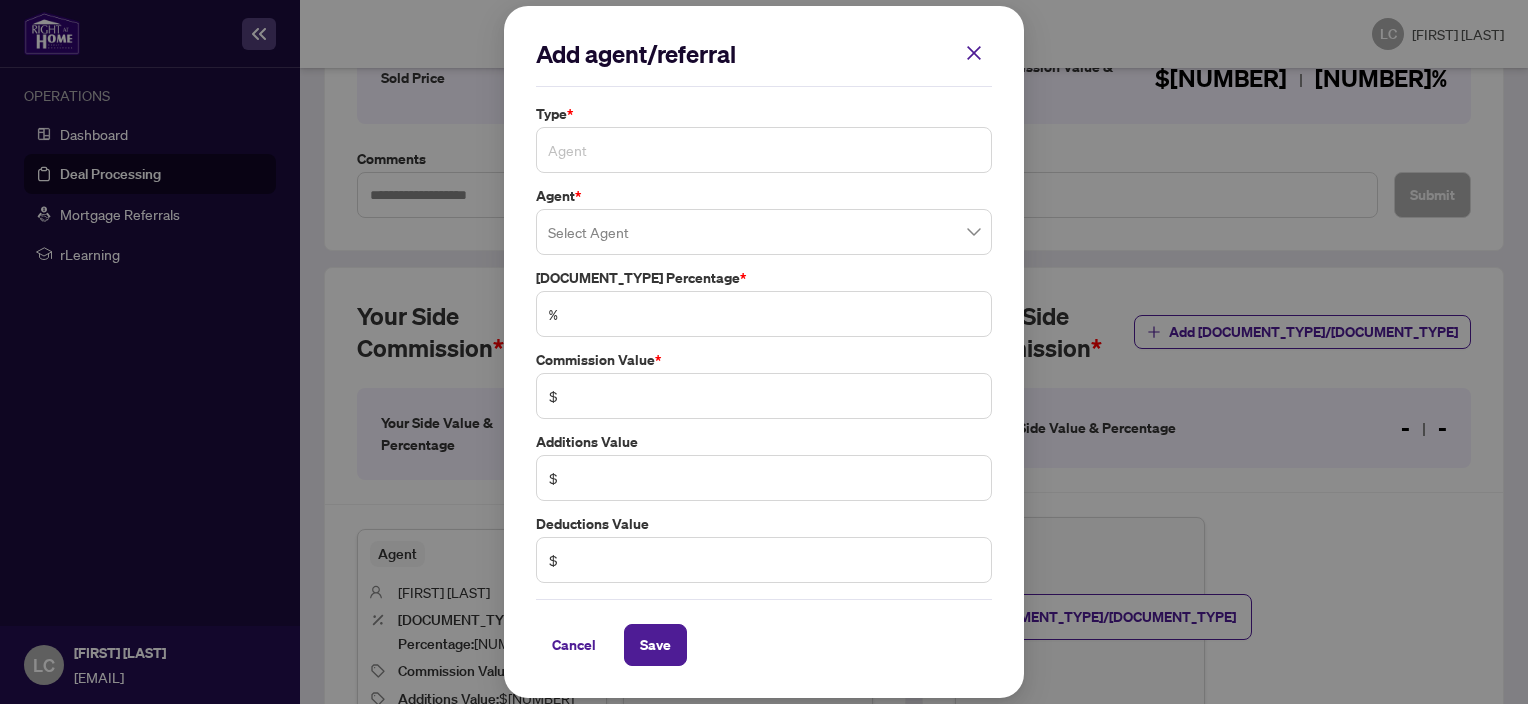 click on "Agent" at bounding box center (764, 150) 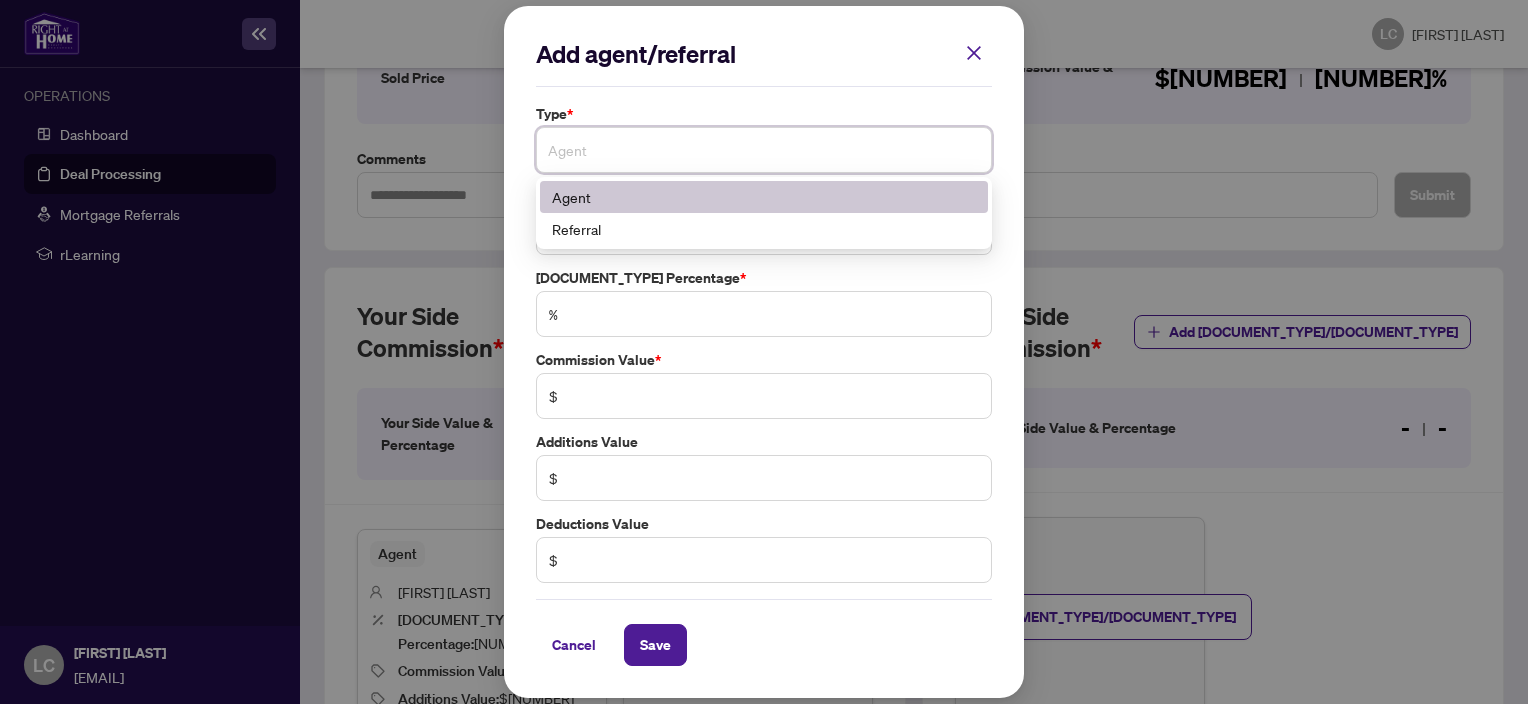click on "Agent" at bounding box center [764, 197] 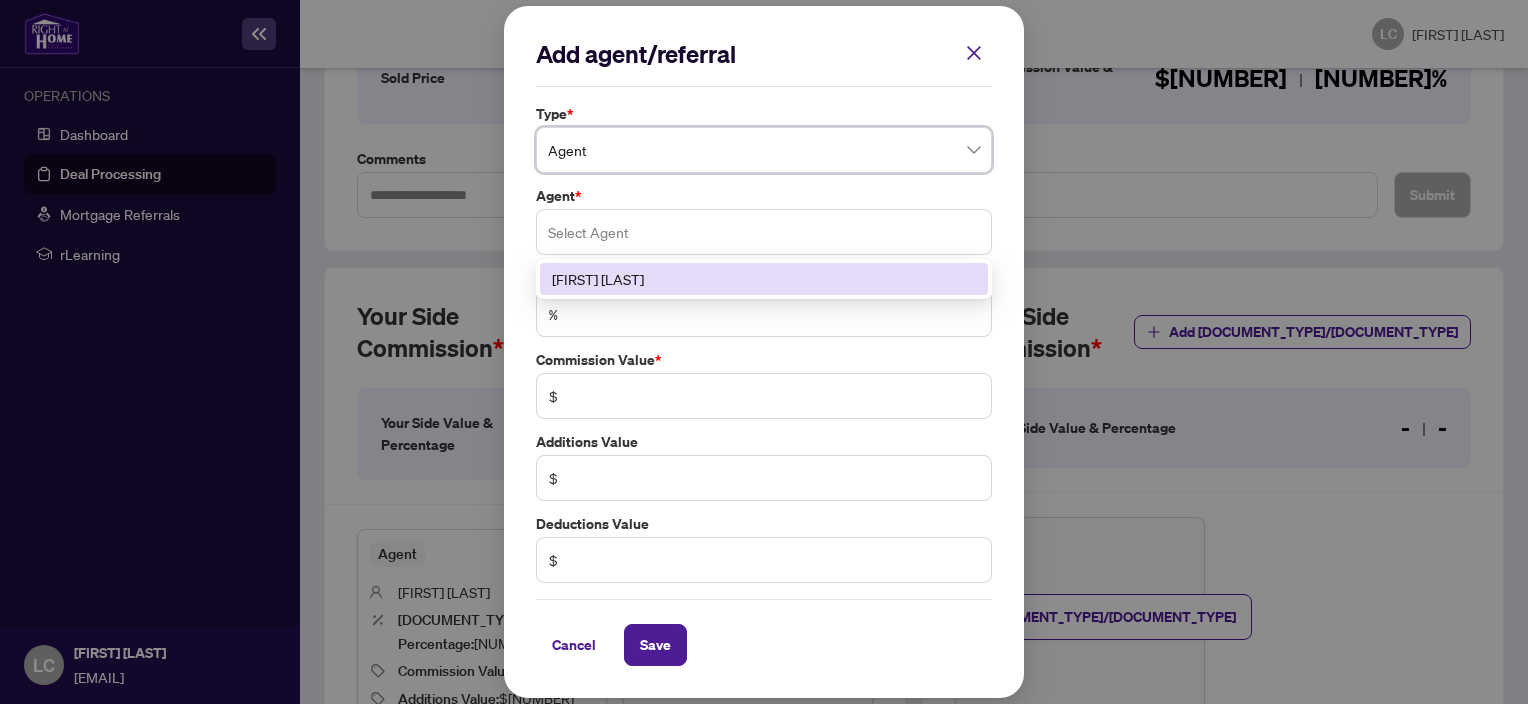 click on "Select Agent" at bounding box center [764, 232] 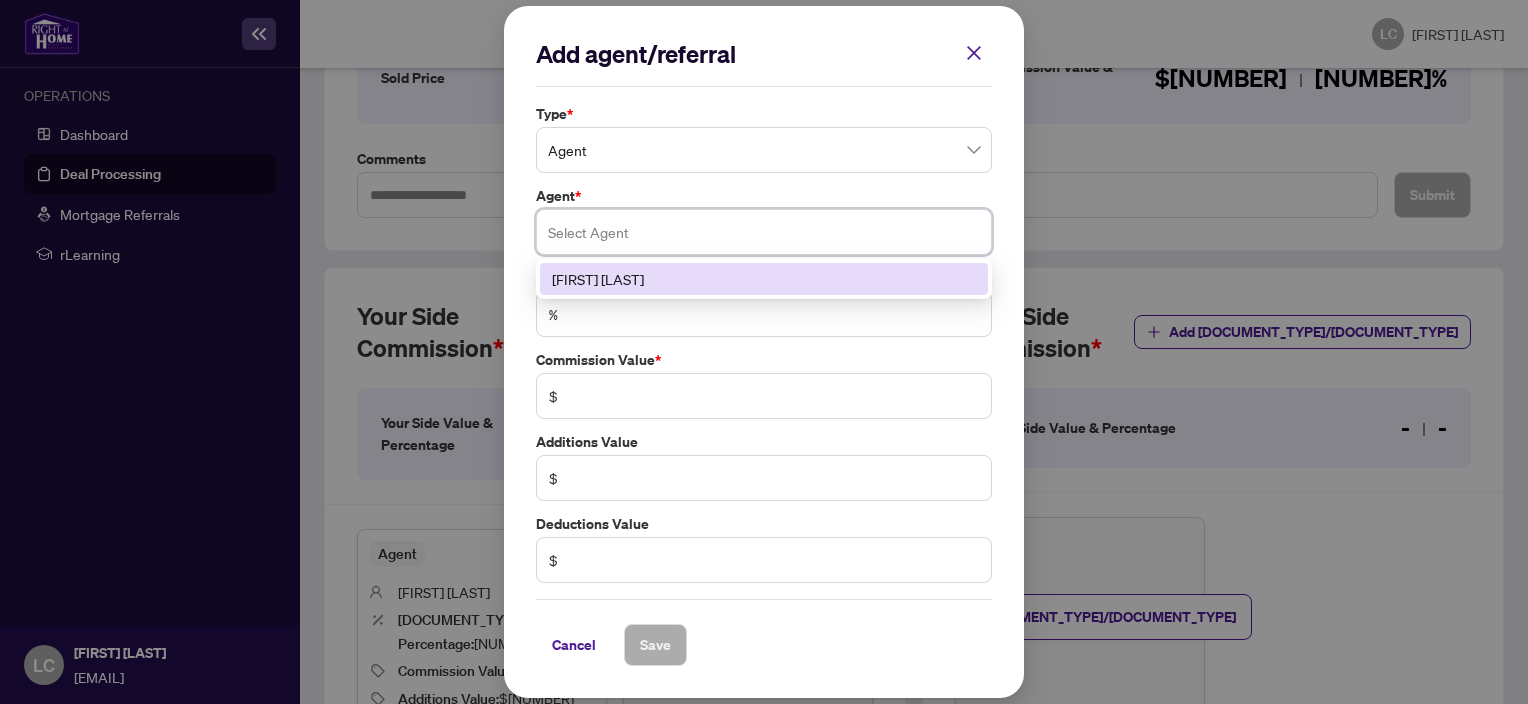 click on "[FIRST] [LAST]" at bounding box center [764, 279] 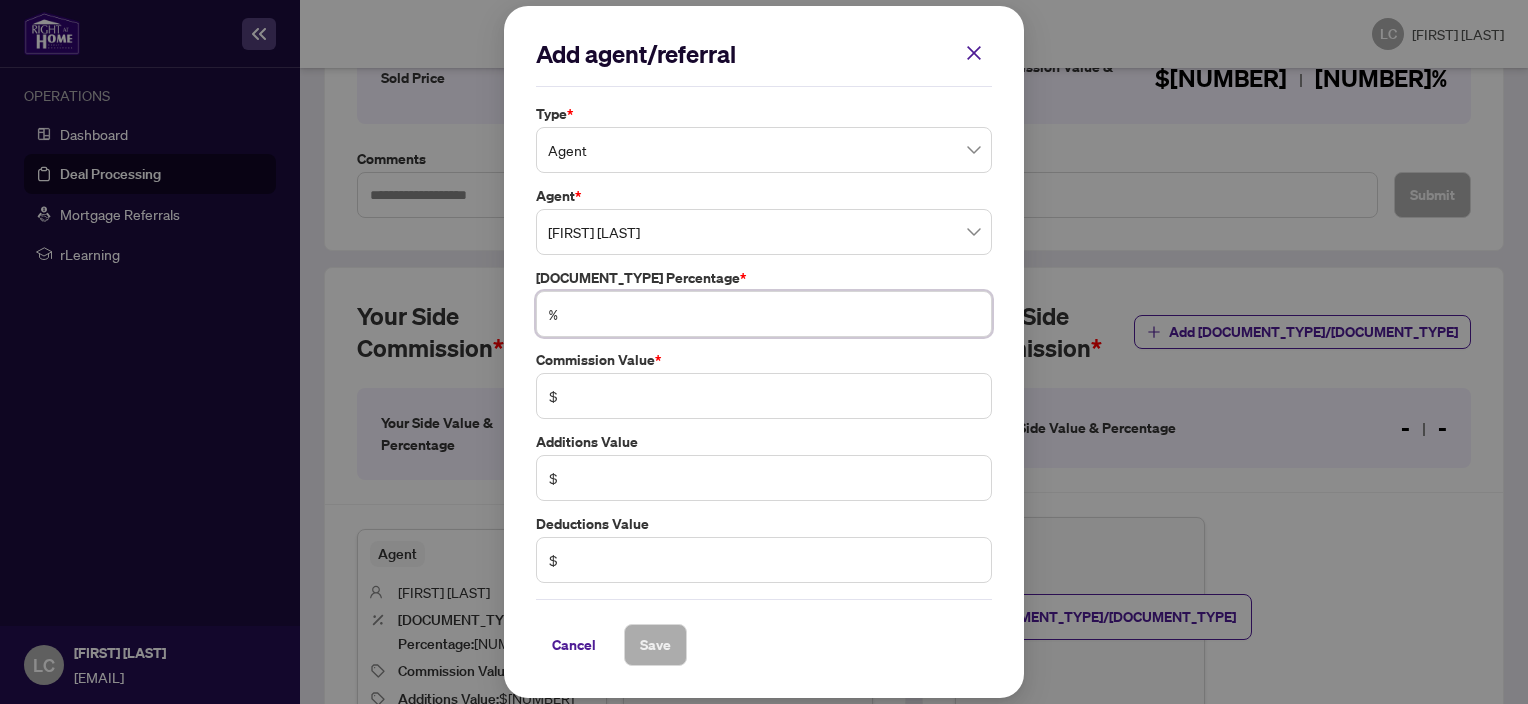 click at bounding box center (774, 314) 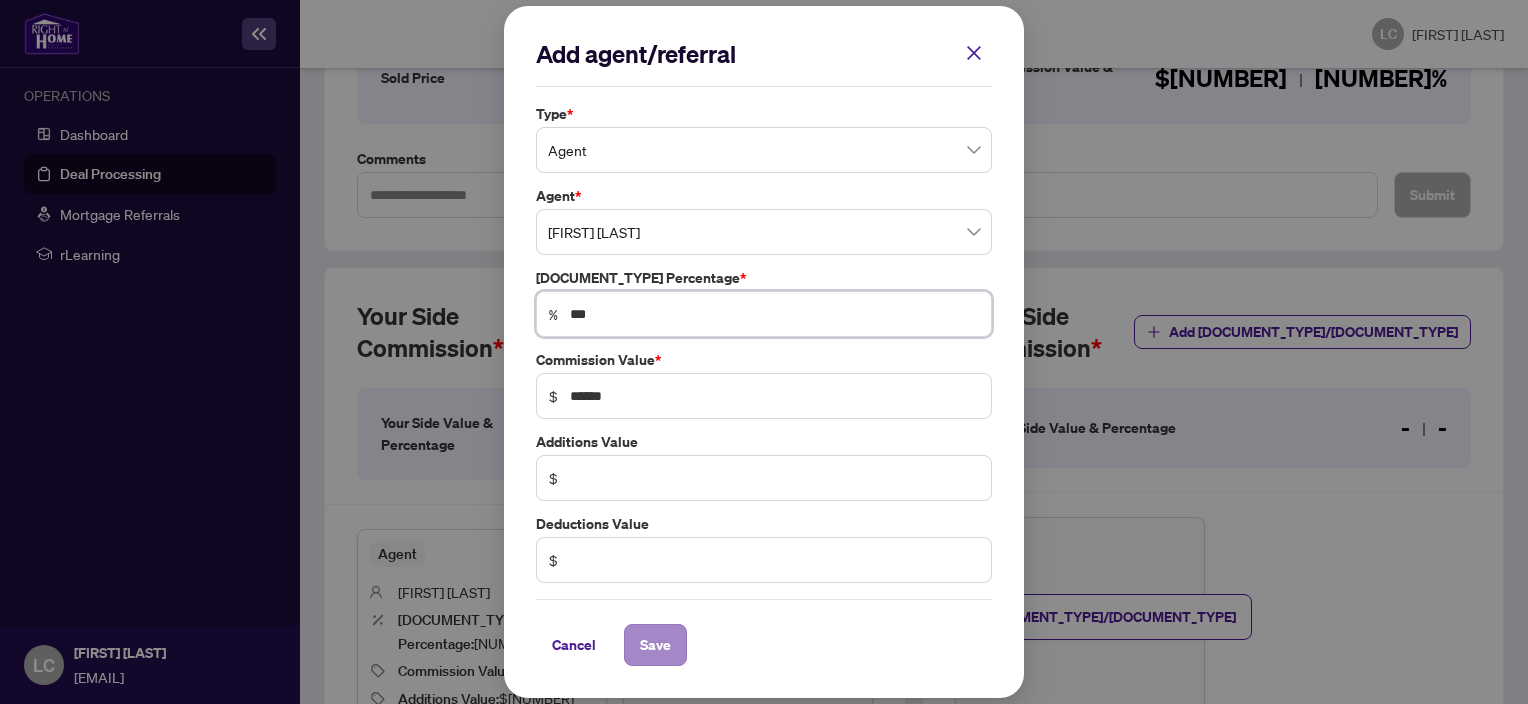 type on "***" 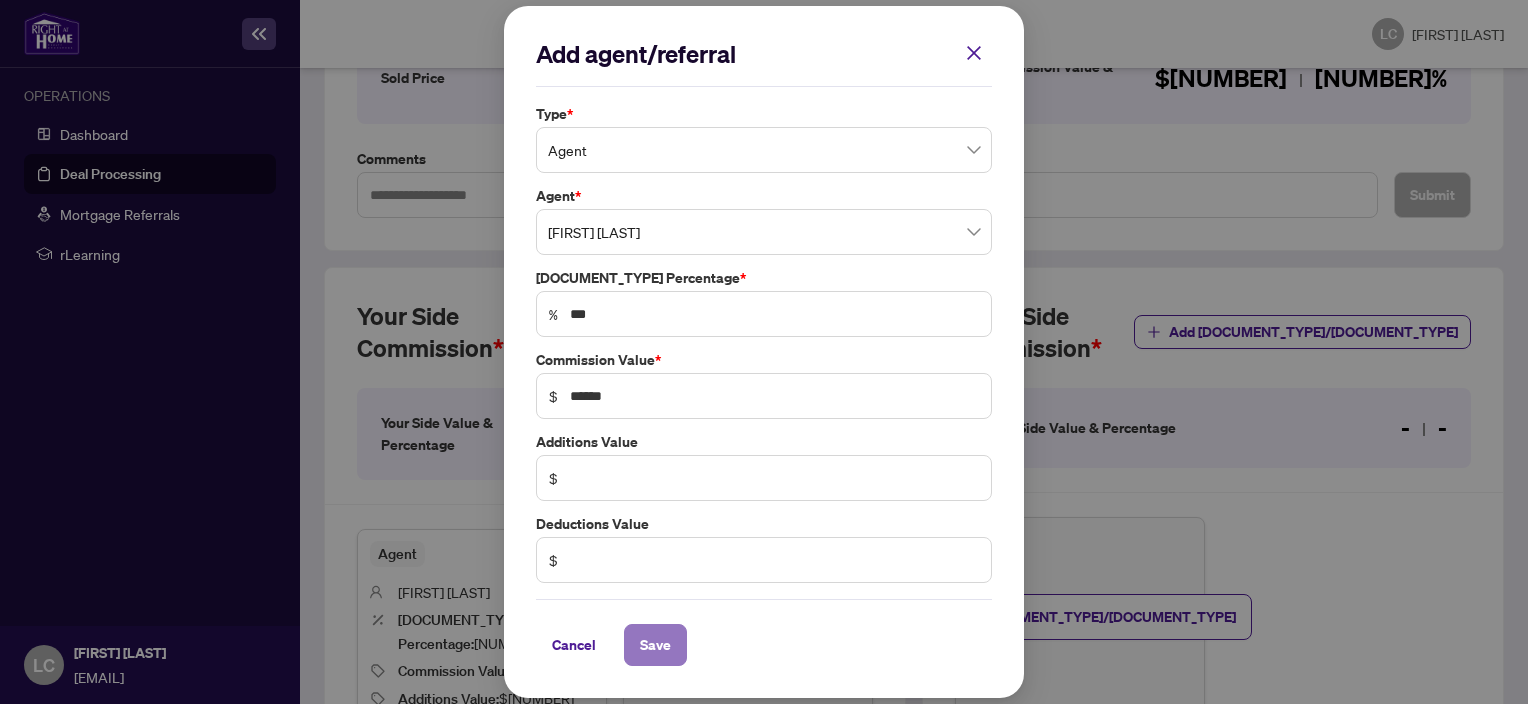click on "Save" at bounding box center (655, 645) 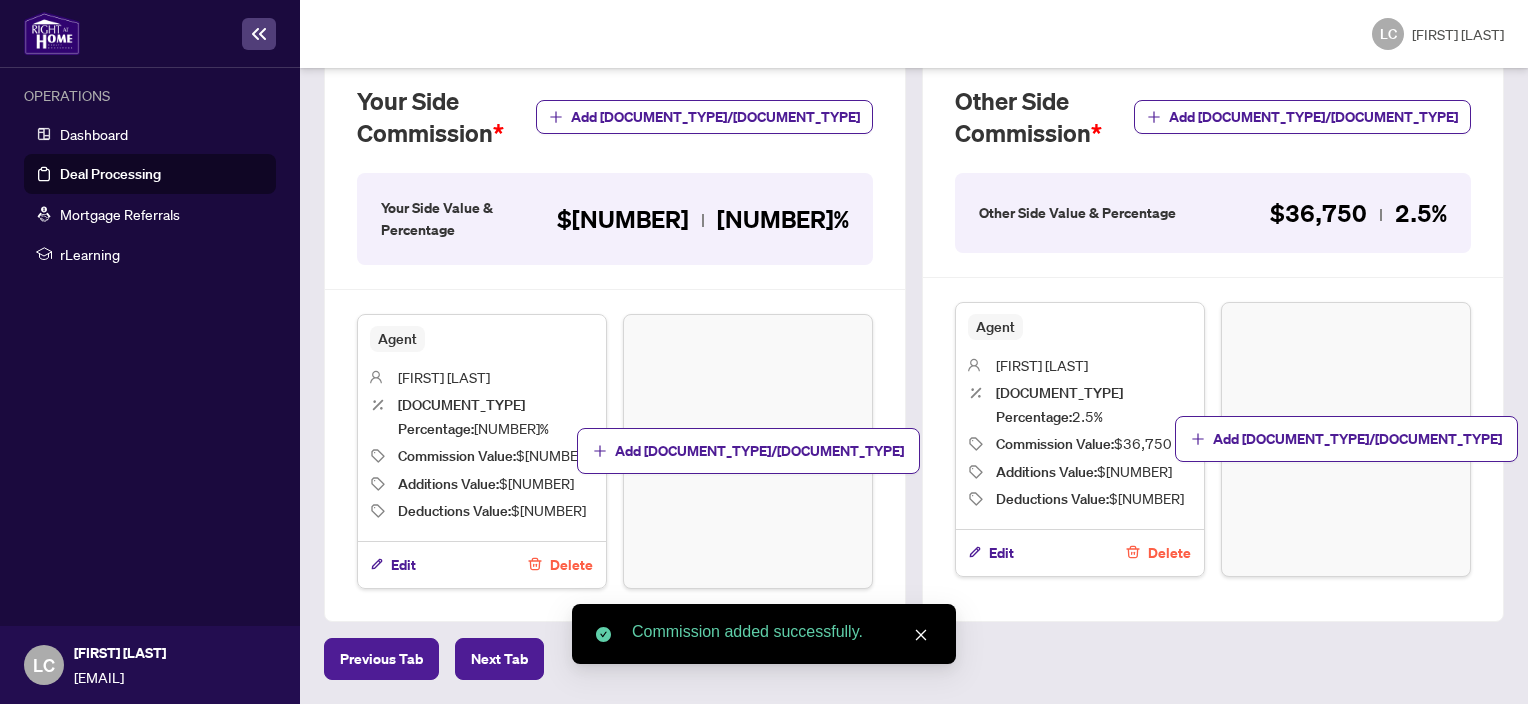 scroll, scrollTop: 812, scrollLeft: 0, axis: vertical 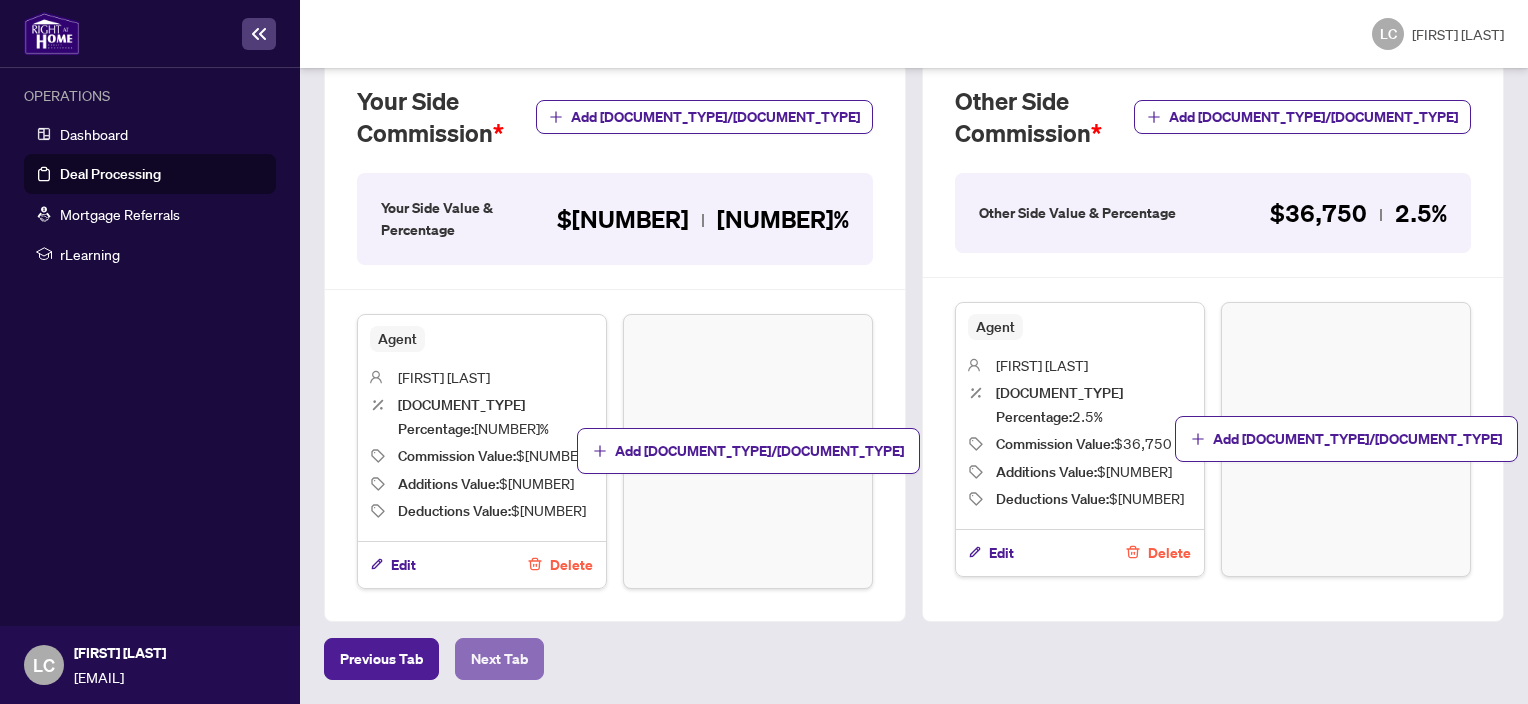 click on "Next Tab" at bounding box center (381, 659) 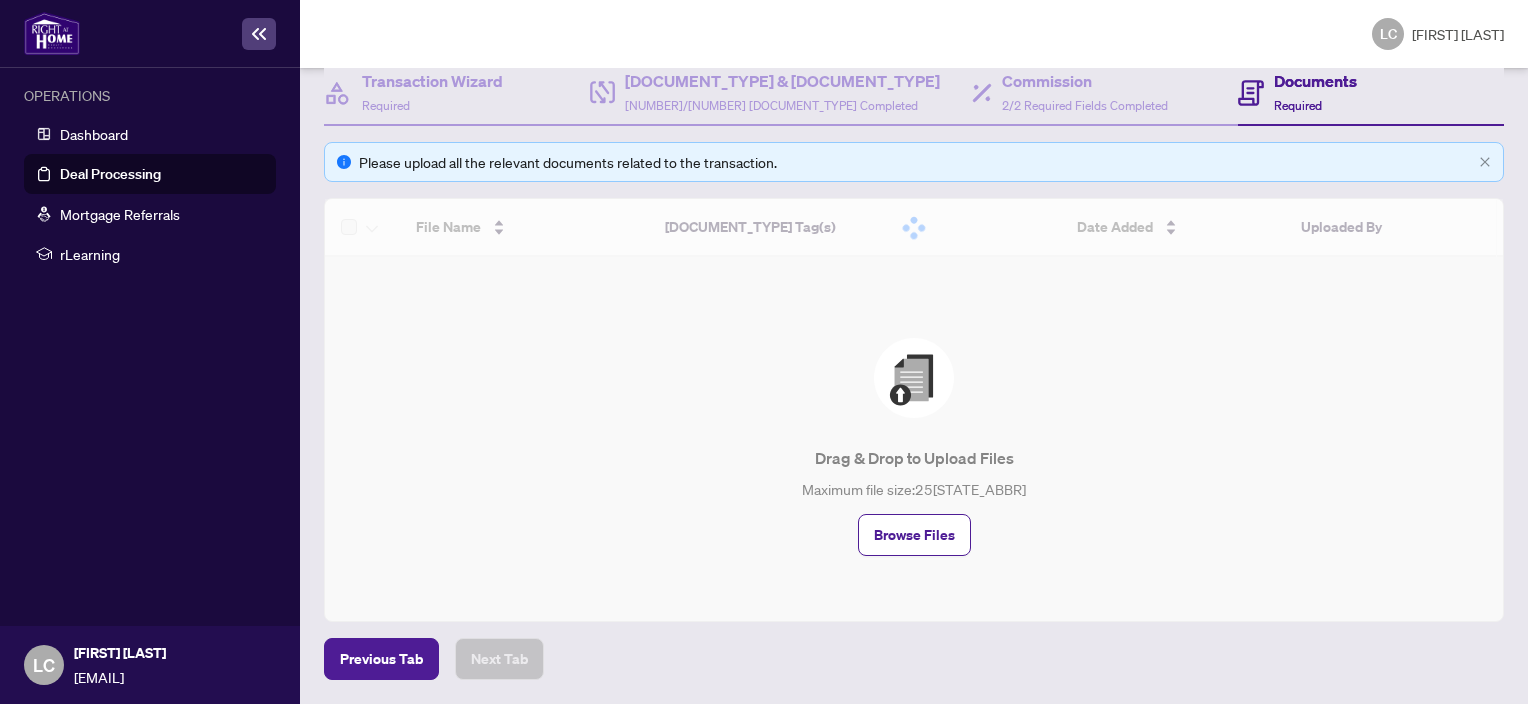 scroll, scrollTop: 0, scrollLeft: 0, axis: both 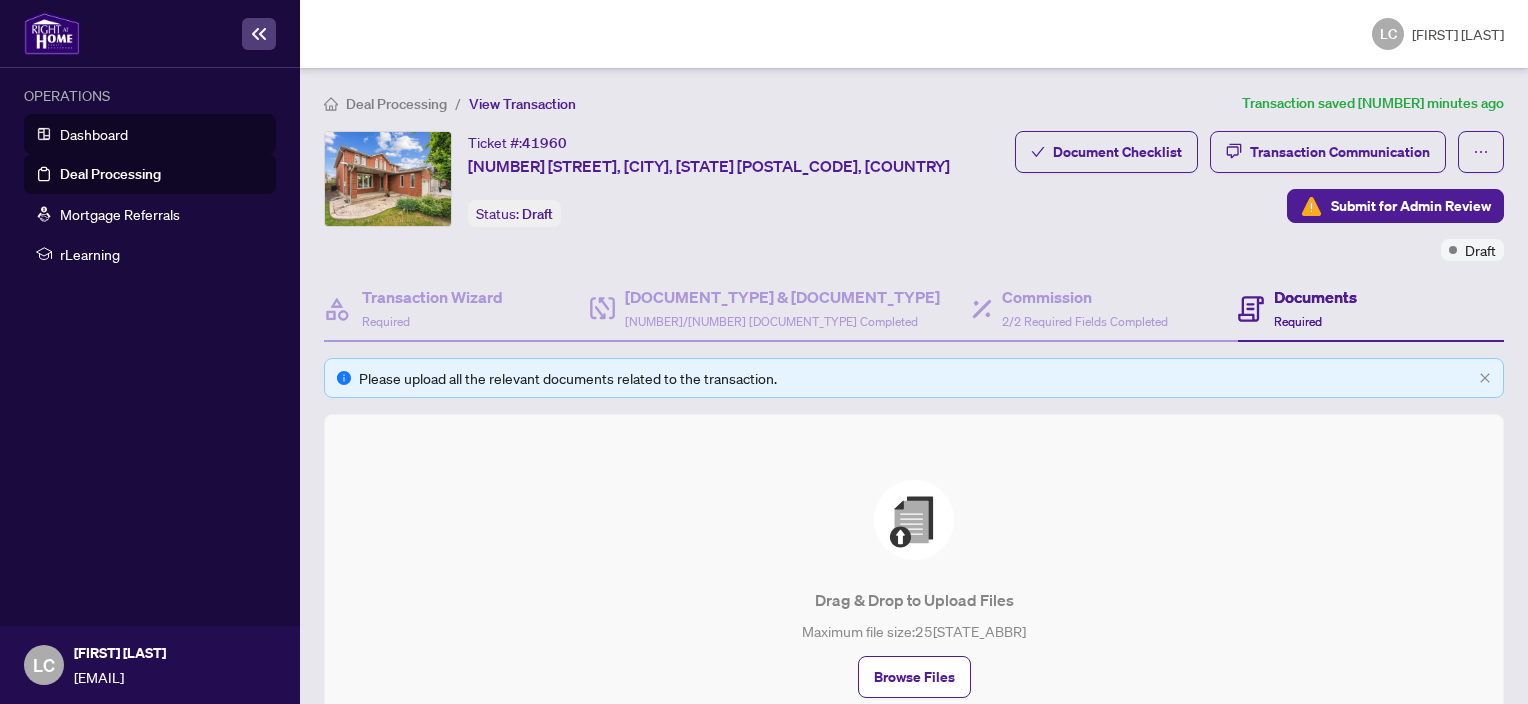 click on "Dashboard" at bounding box center [94, 134] 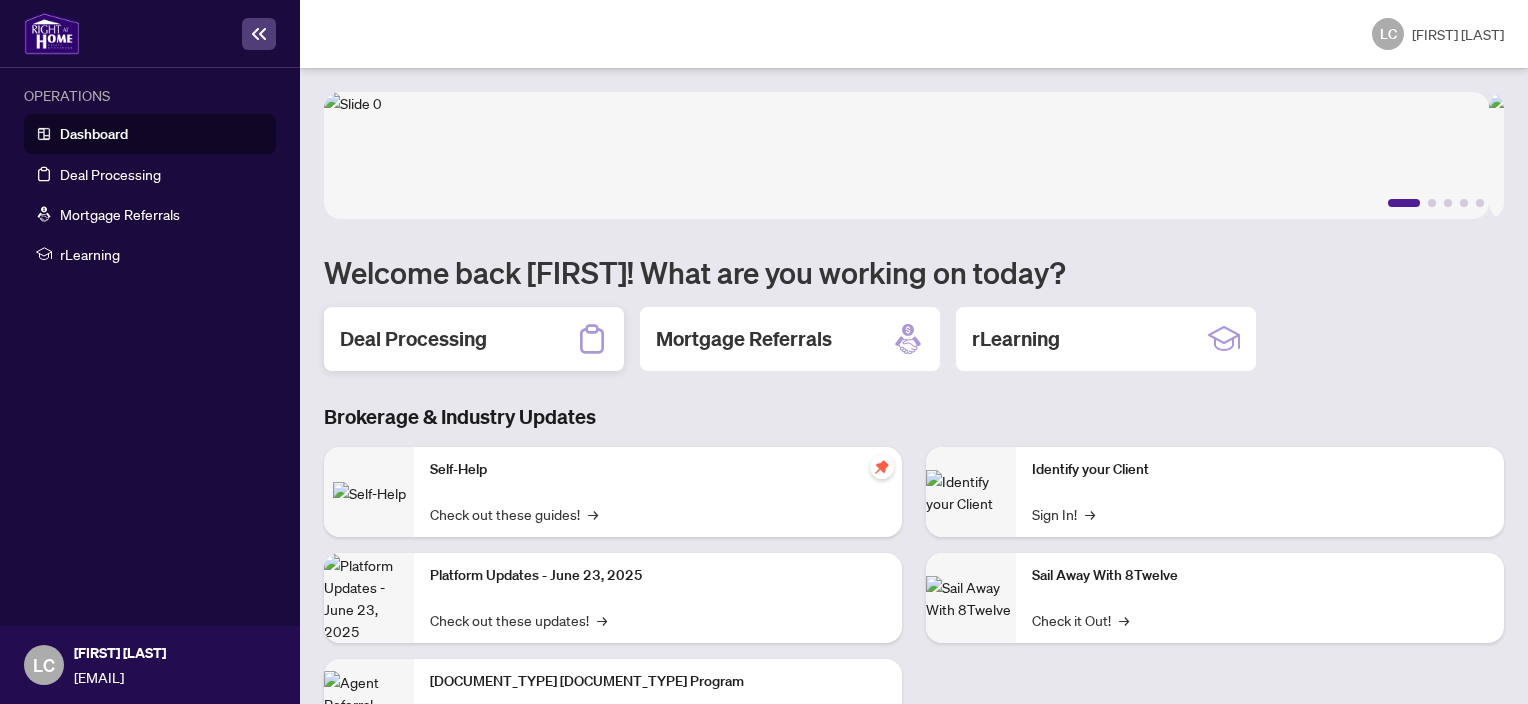 click on "Deal Processing" at bounding box center [413, 339] 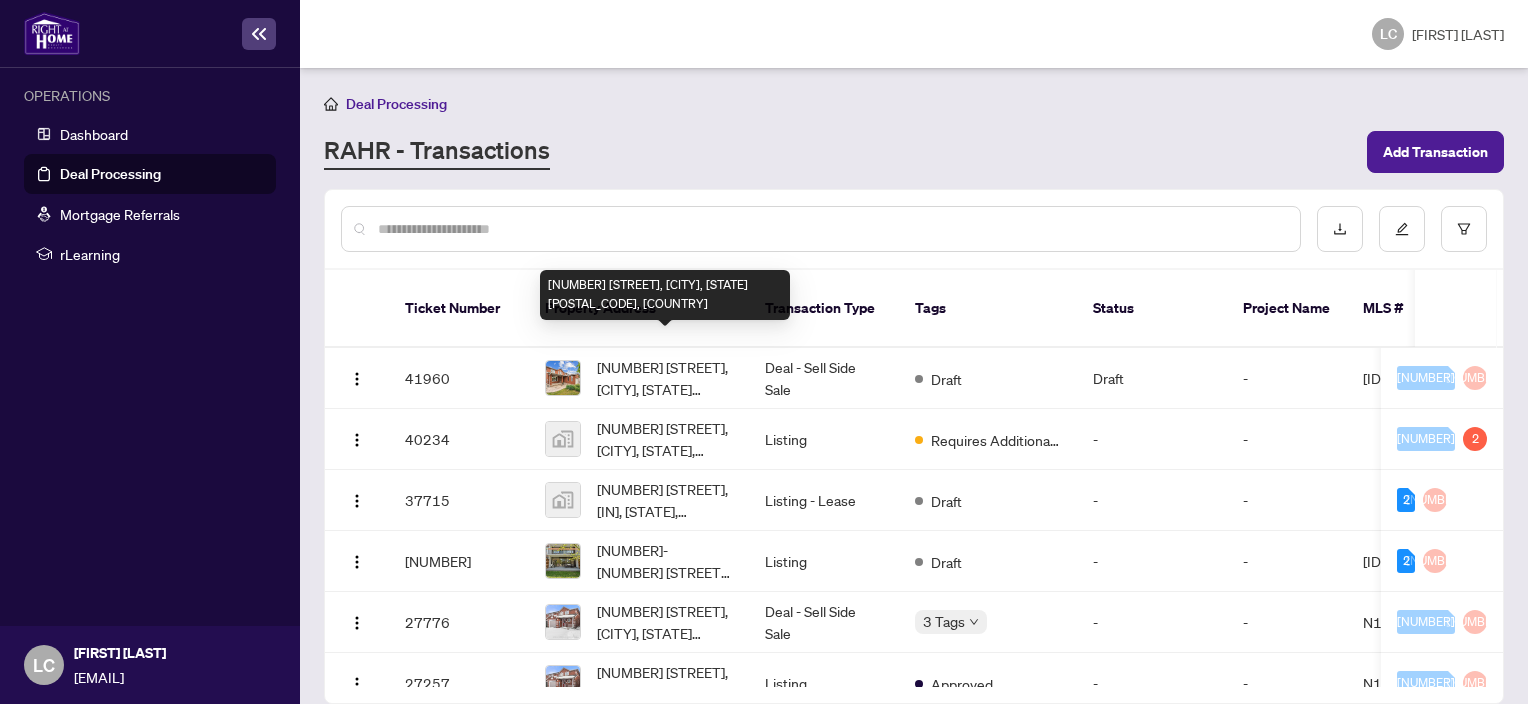 click on "[NUMBER] [STREET], [CITY], [STATE] [POSTAL_CODE], [COUNTRY]" at bounding box center [665, 378] 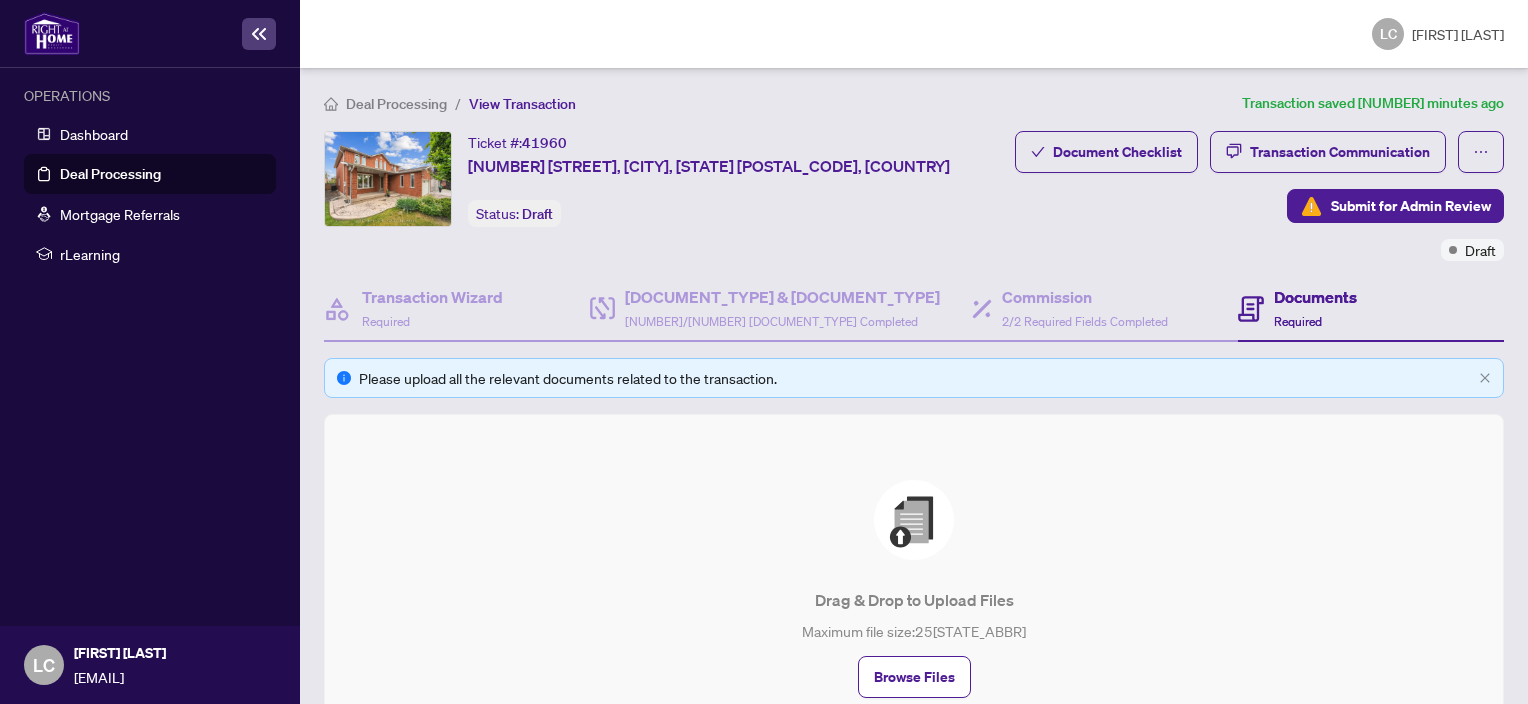 scroll, scrollTop: 138, scrollLeft: 0, axis: vertical 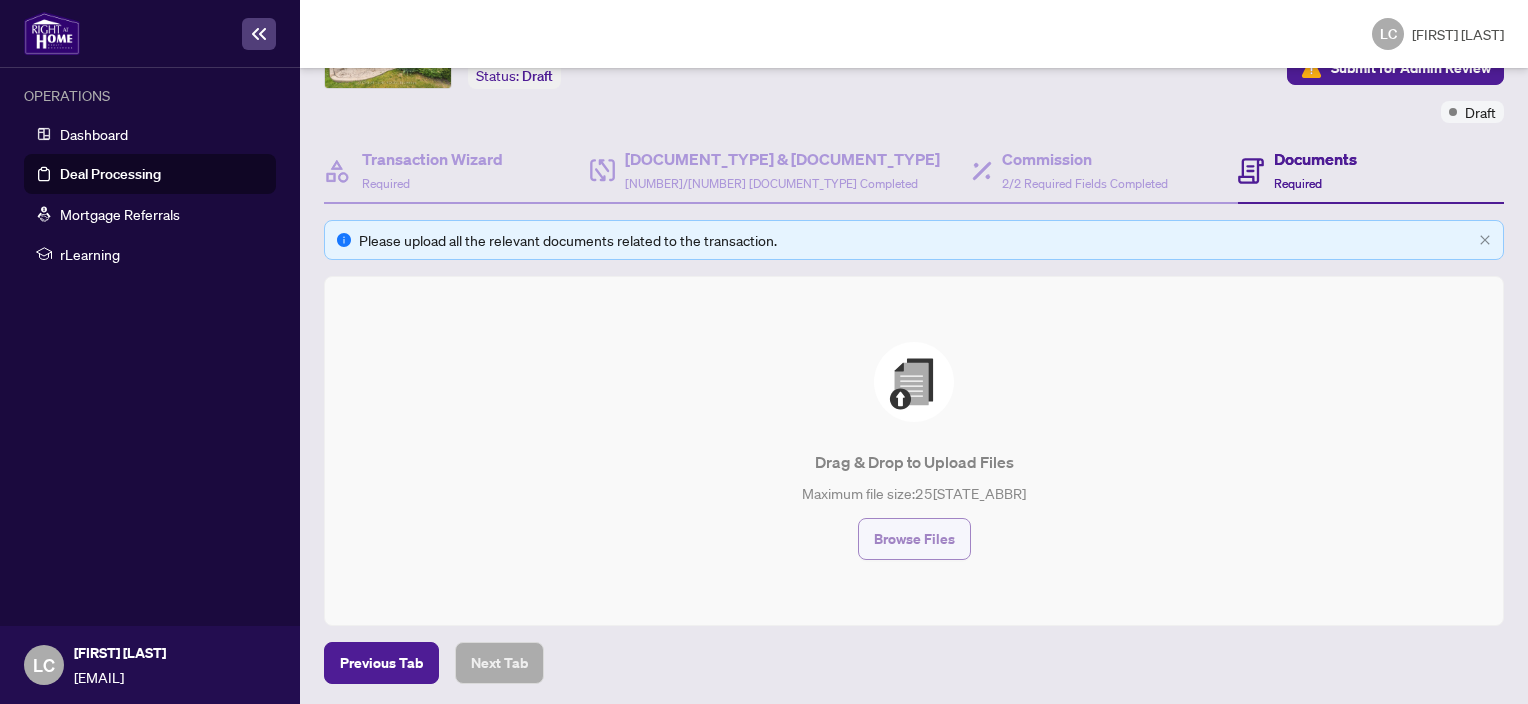 click on "Browse Files" at bounding box center [914, 539] 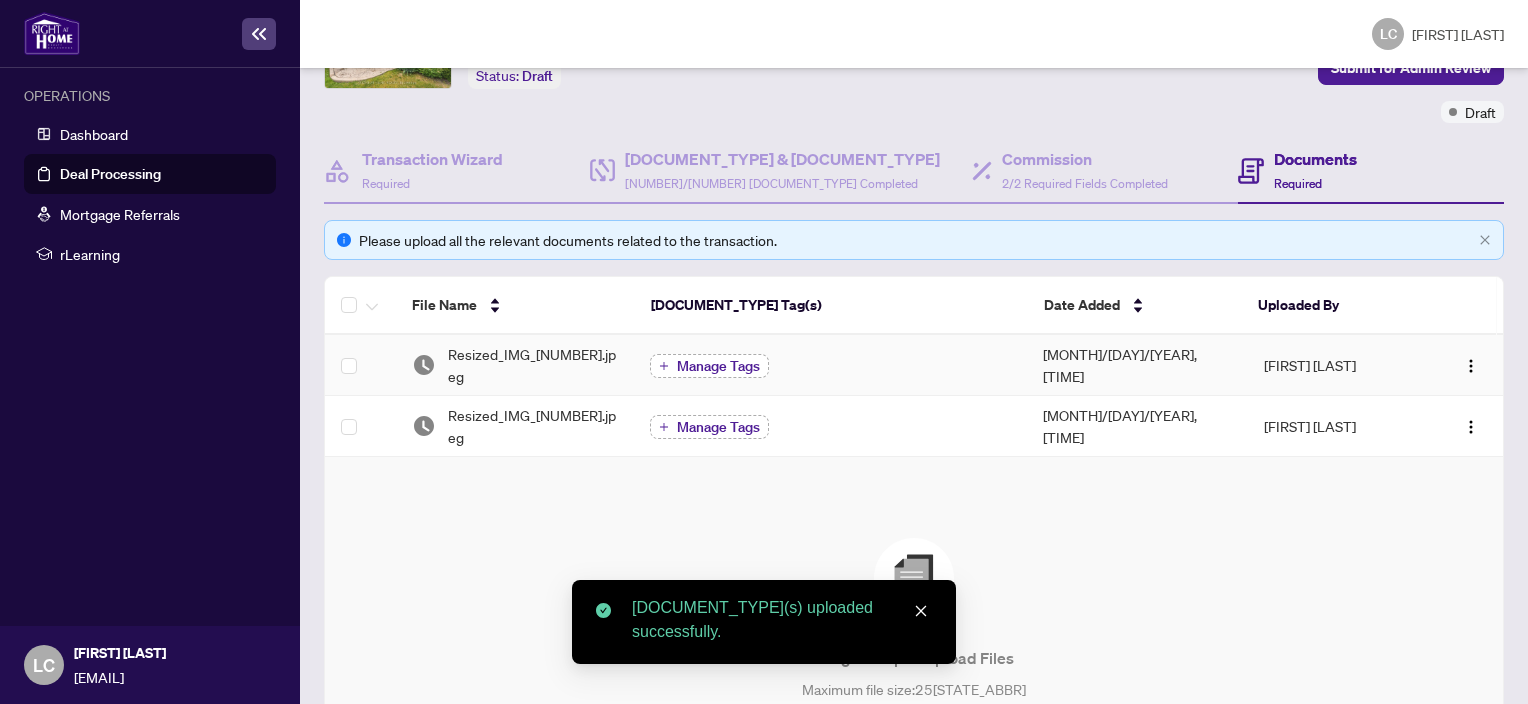 click on "Manage Tags" at bounding box center [718, 366] 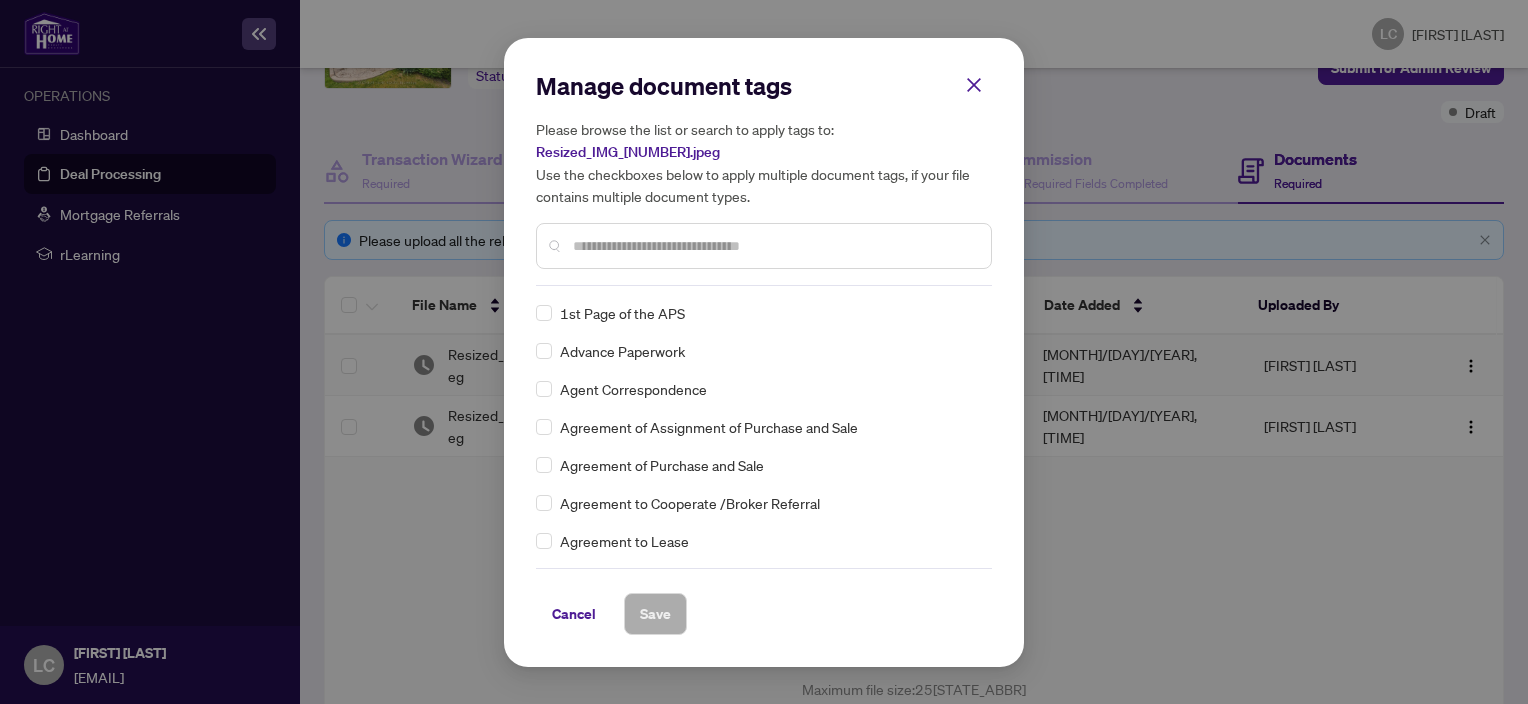 click on "Manage document tags Please browse the list or search to apply tags to:   Resized_IMG_[NUMBER].jpeg   Use the checkboxes below to apply multiple document tags, if your file contains multiple document types." at bounding box center [764, 178] 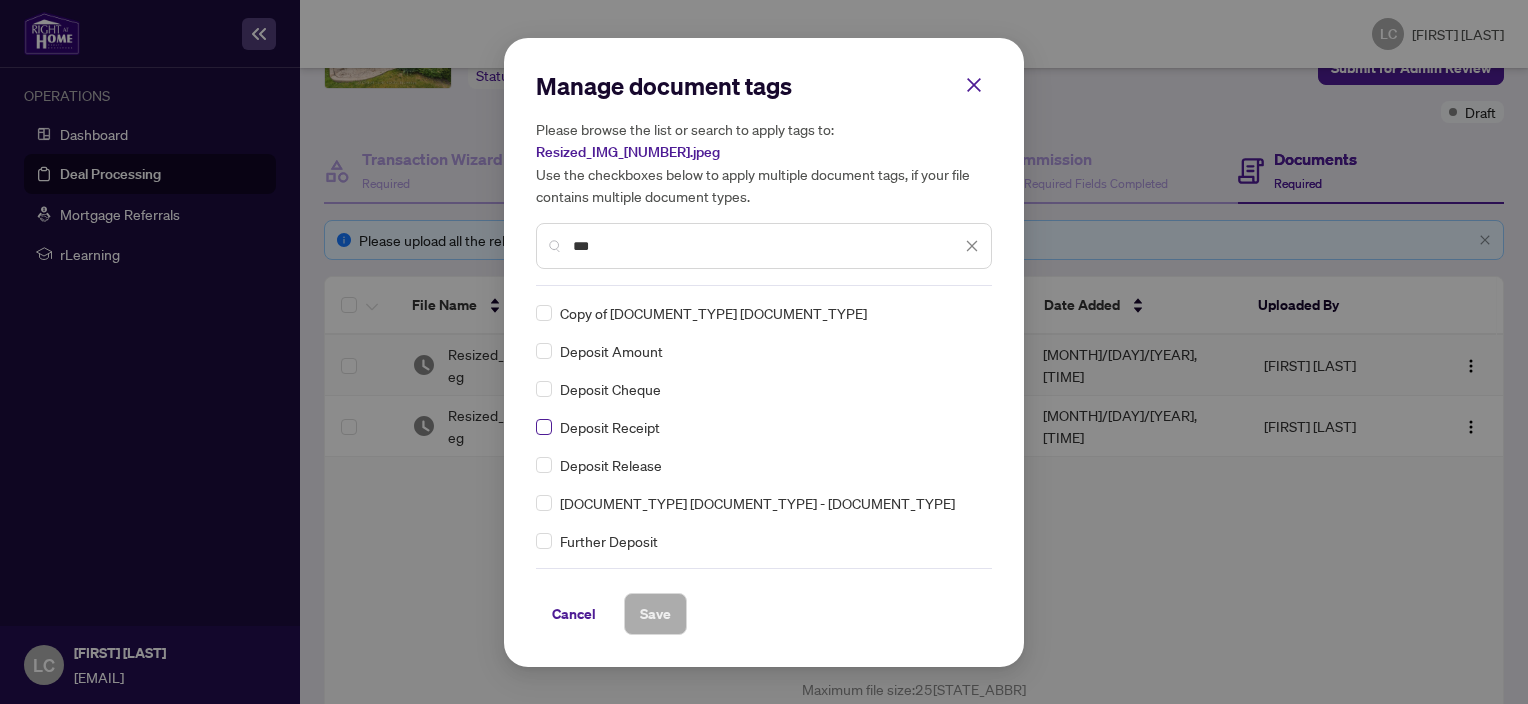 type on "***" 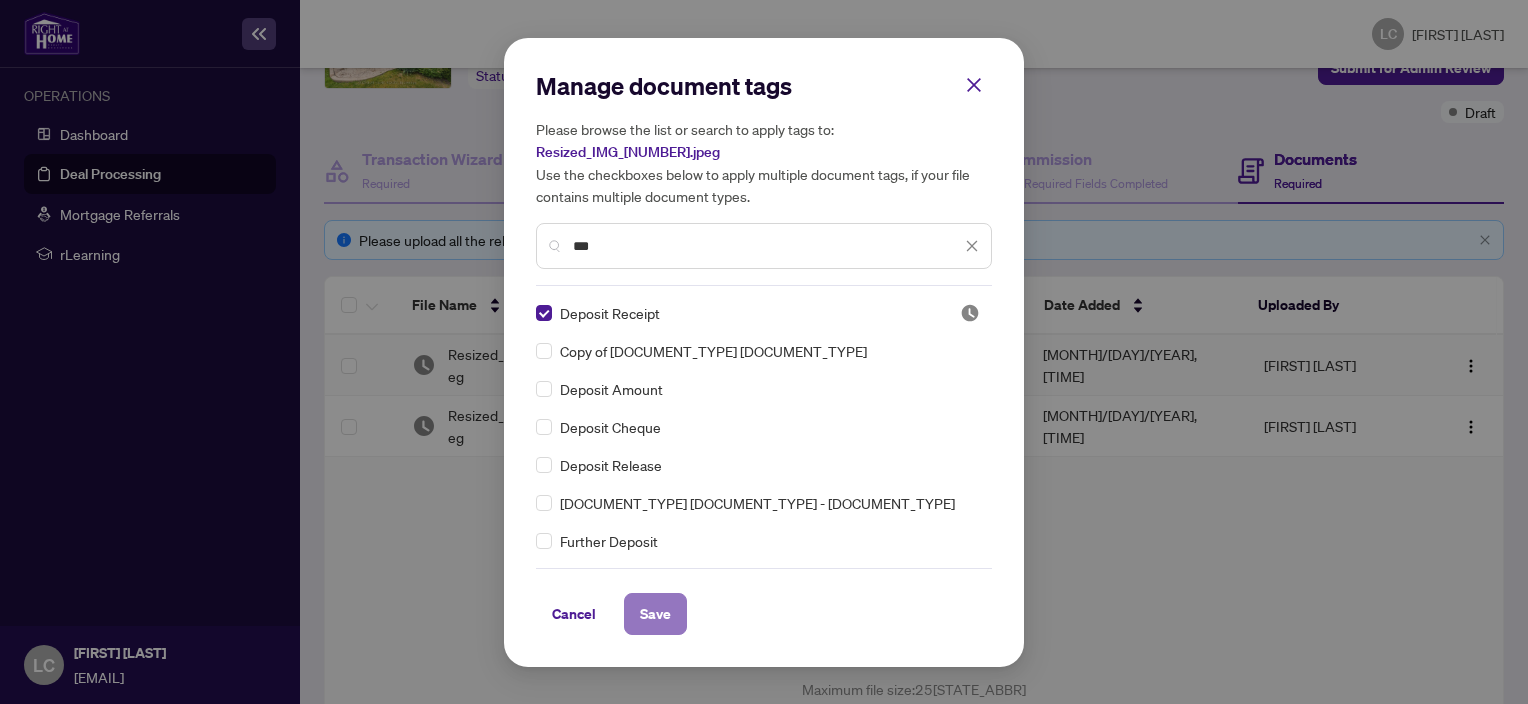 click on "Save" at bounding box center [655, 614] 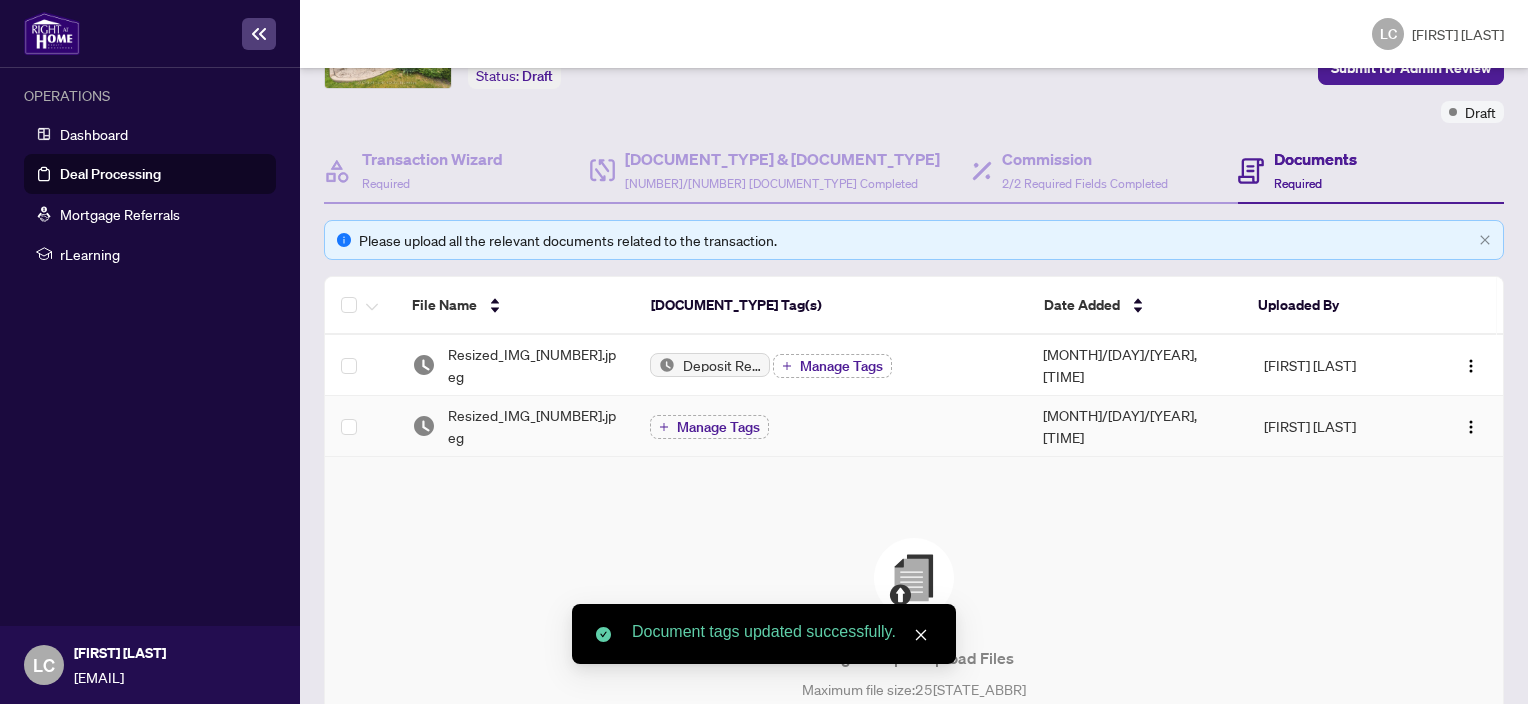 click on "Manage Tags" at bounding box center [830, 426] 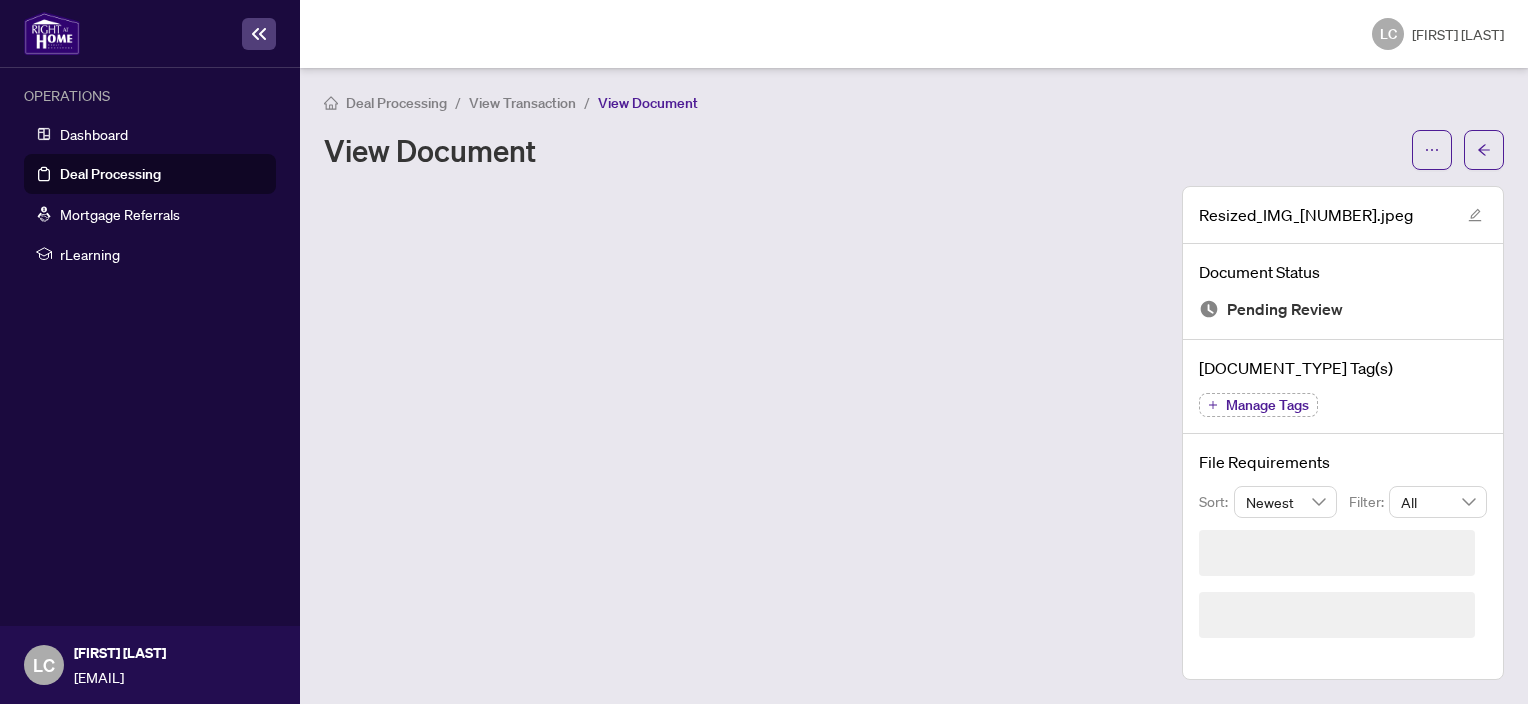 scroll, scrollTop: 0, scrollLeft: 0, axis: both 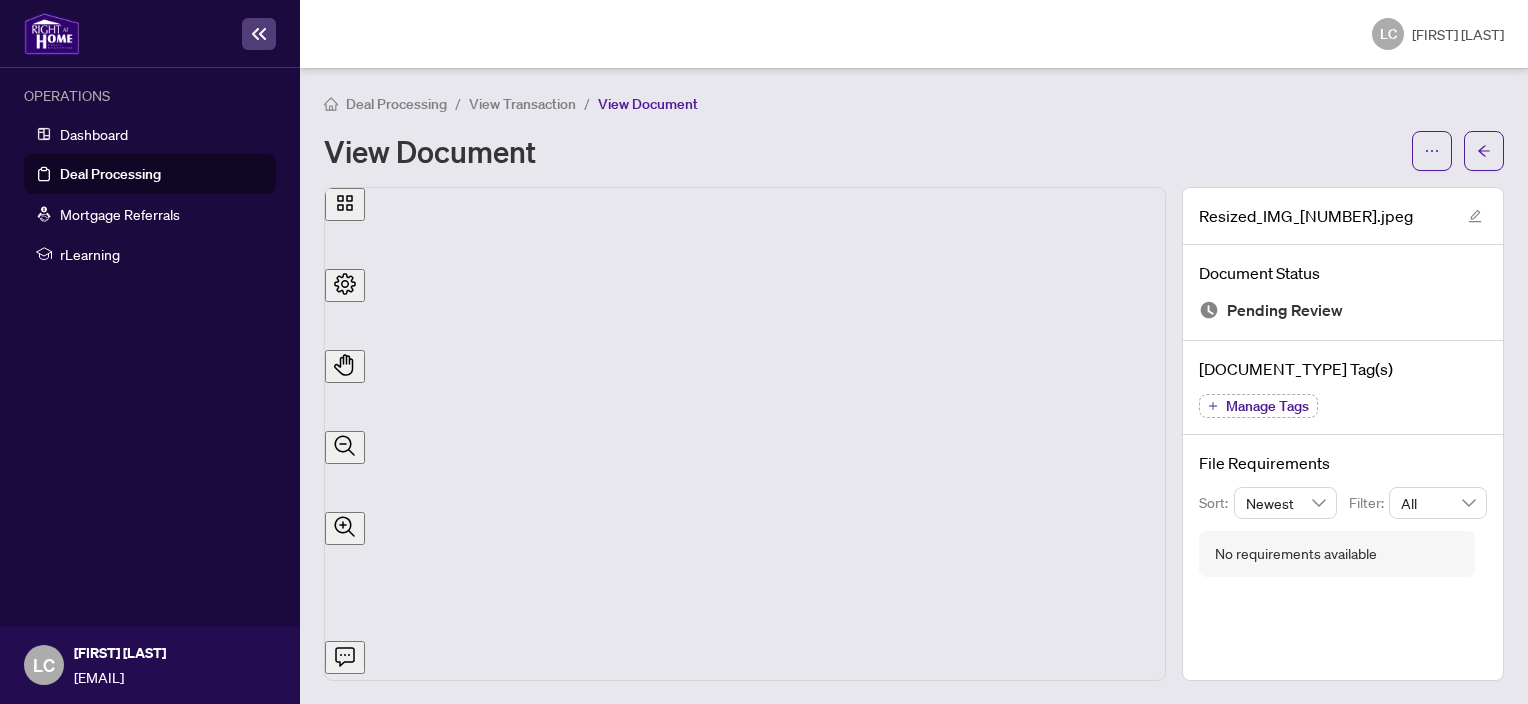 click at bounding box center (259, 34) 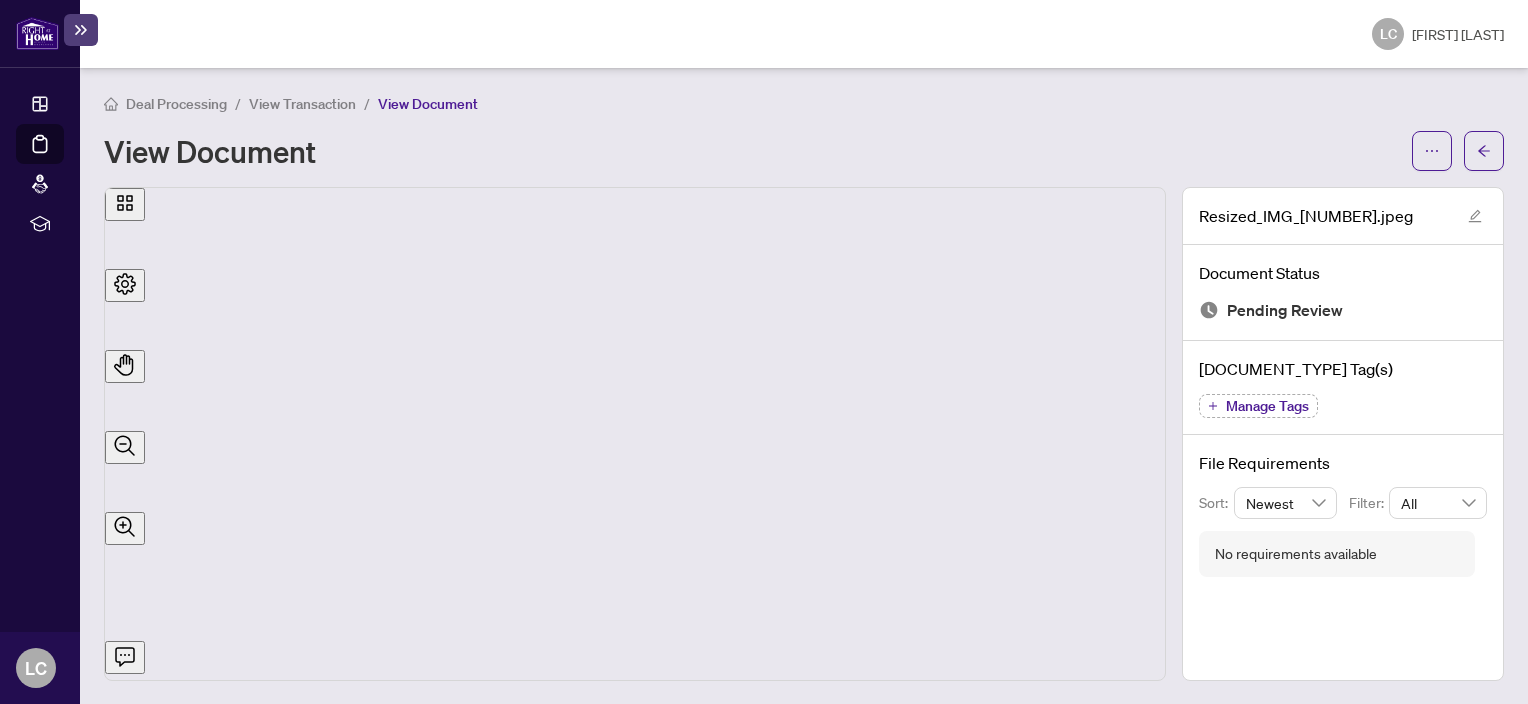 click at bounding box center [81, 30] 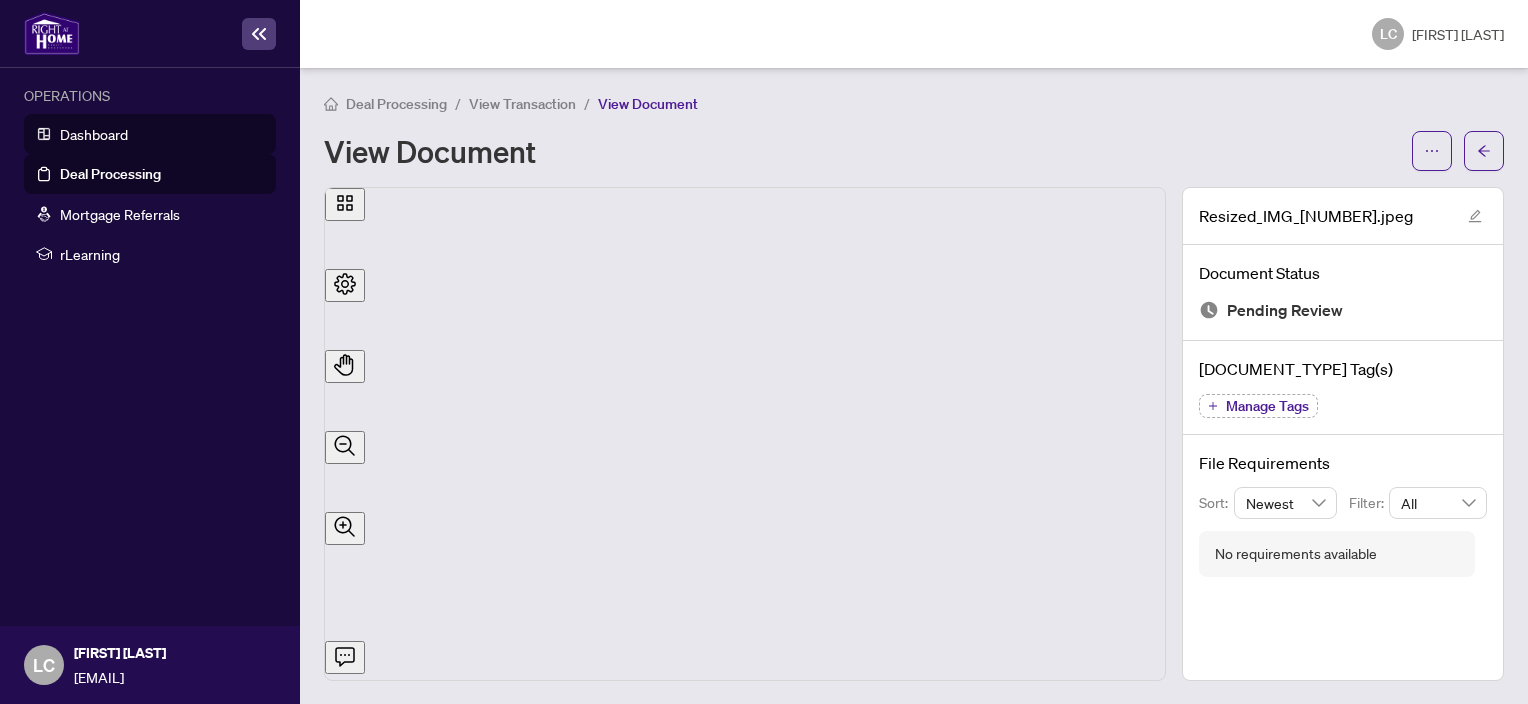 click on "Dashboard" at bounding box center (94, 134) 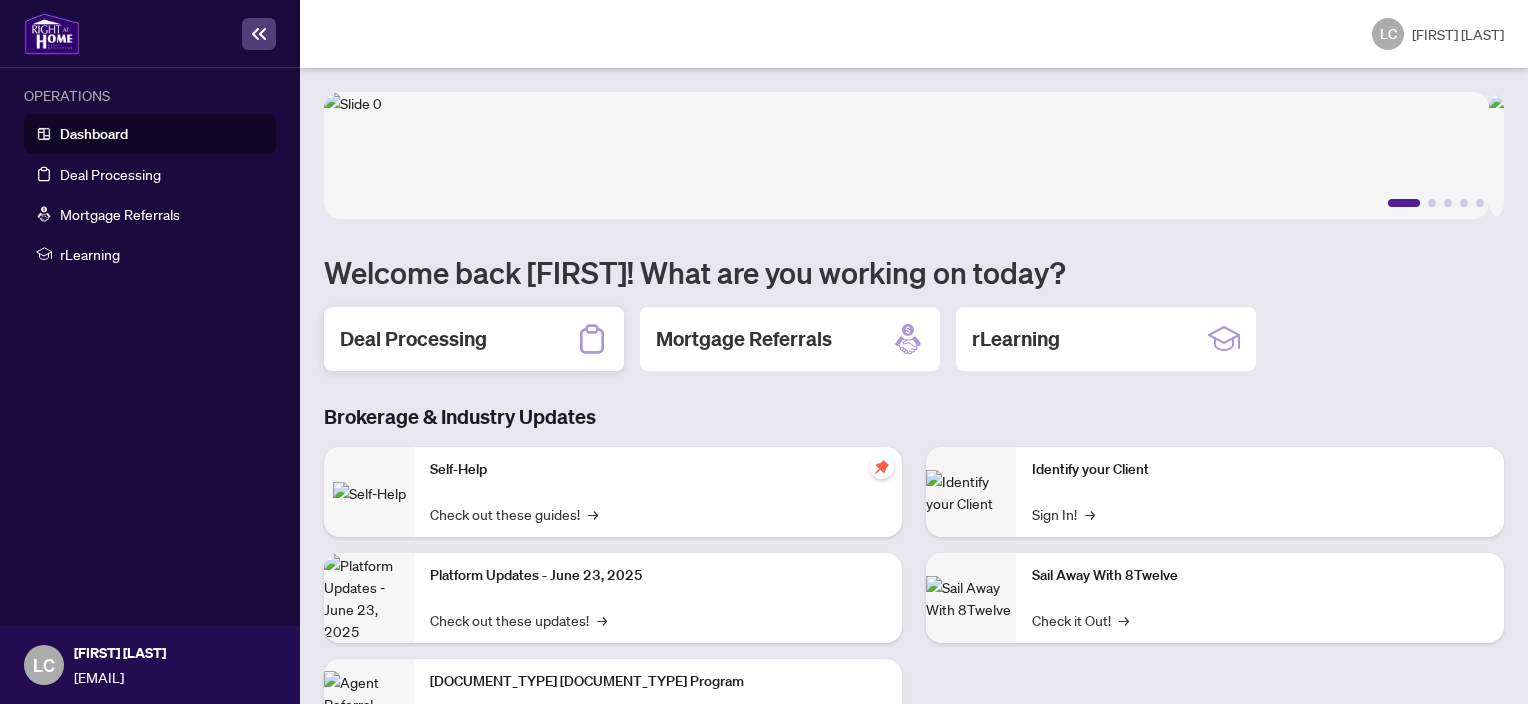 click on "Deal Processing" at bounding box center [474, 339] 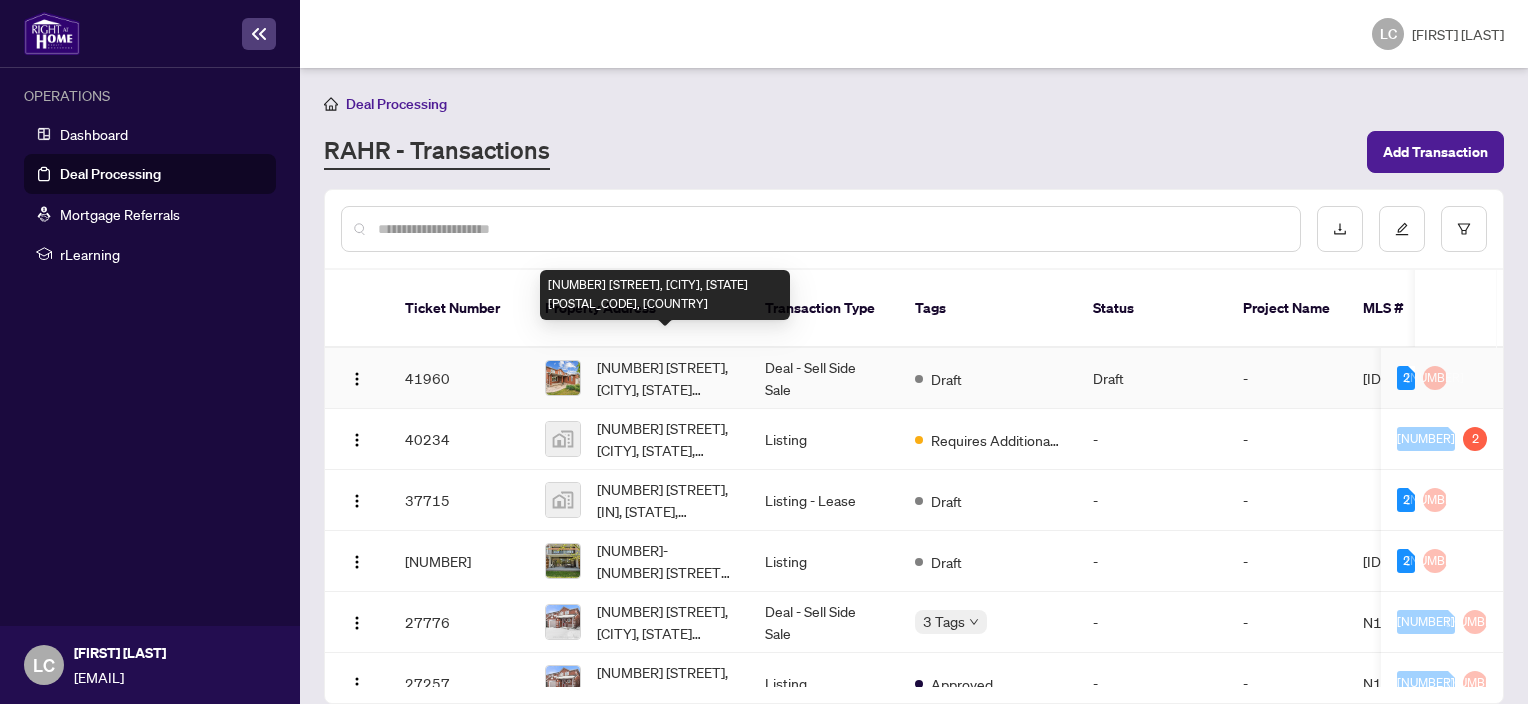 click on "[NUMBER] [STREET], [CITY], [STATE] [POSTAL_CODE], [COUNTRY]" at bounding box center (665, 378) 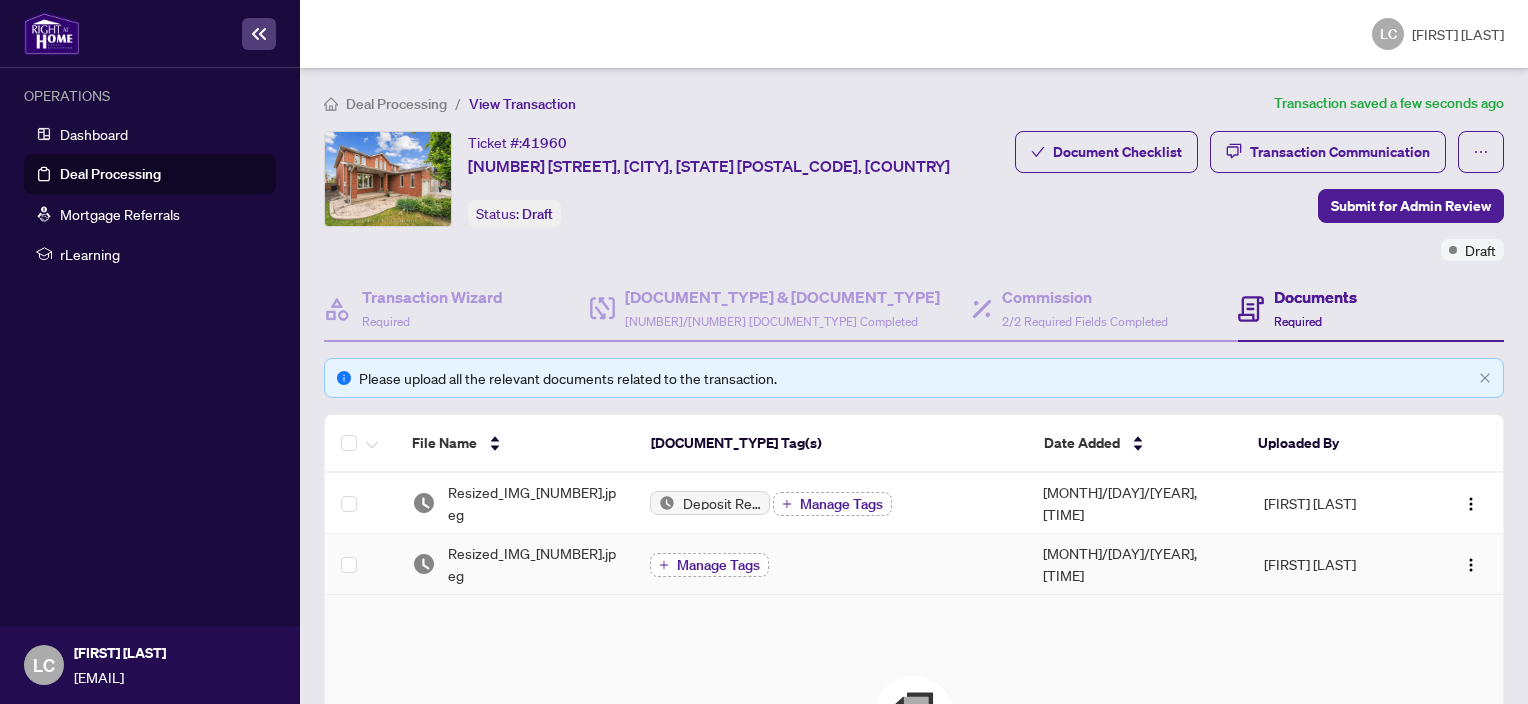 click on "Manage Tags" at bounding box center (718, 565) 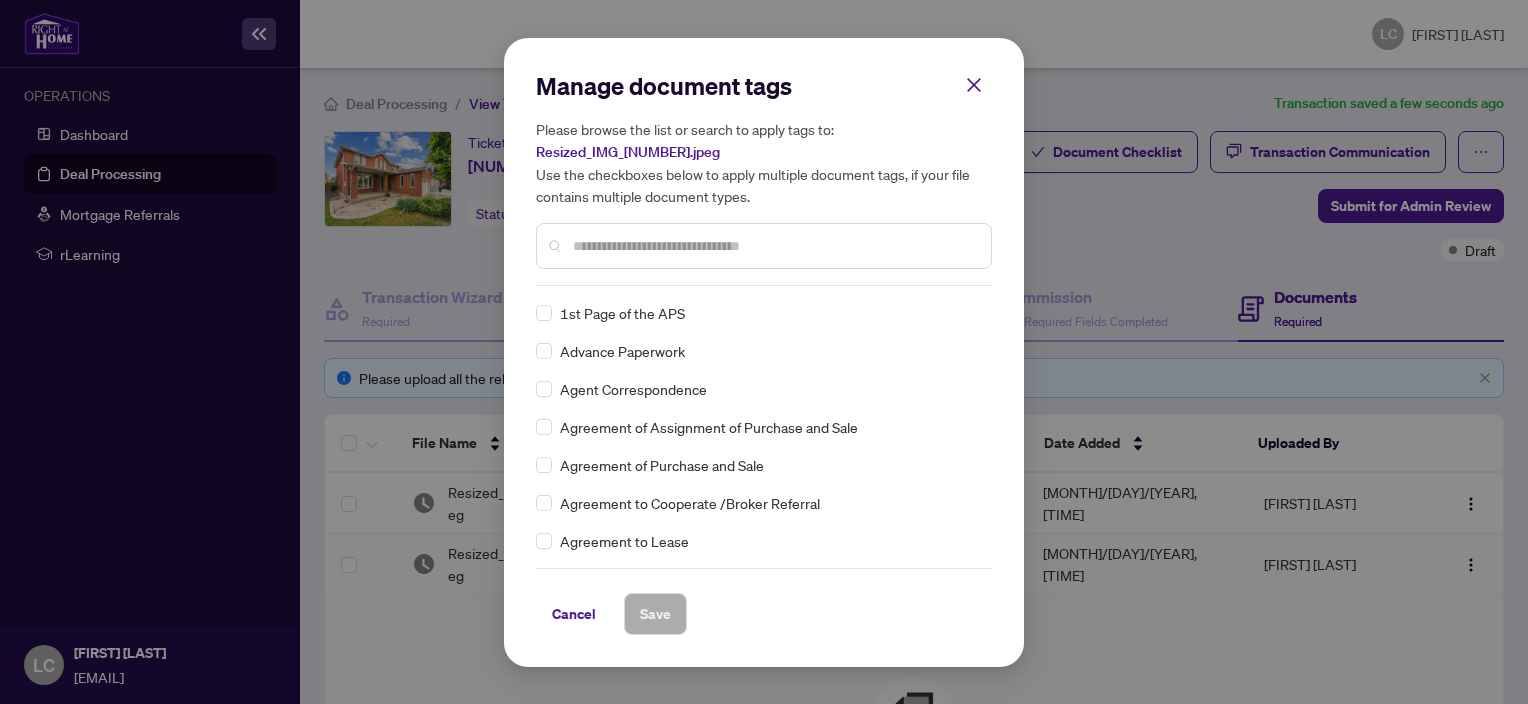 click at bounding box center (774, 246) 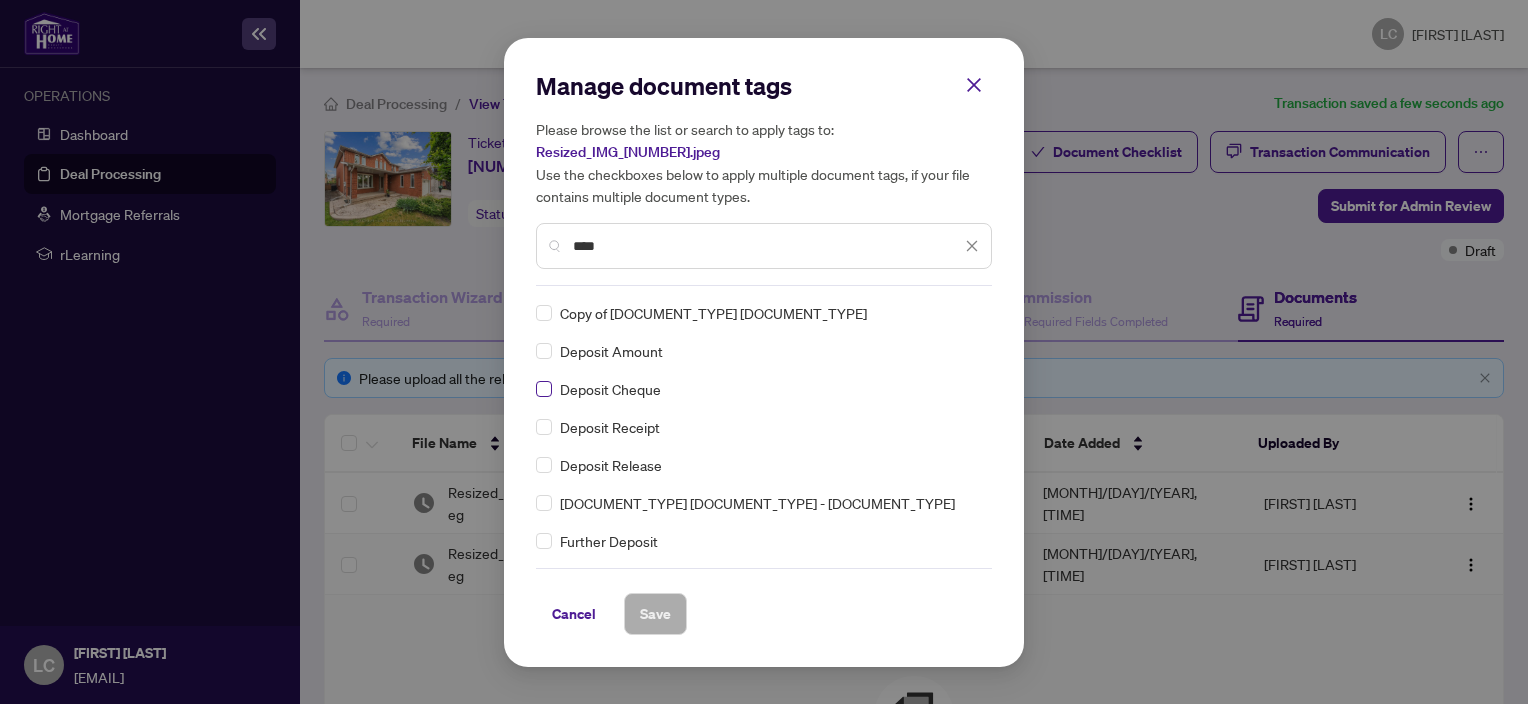 type on "****" 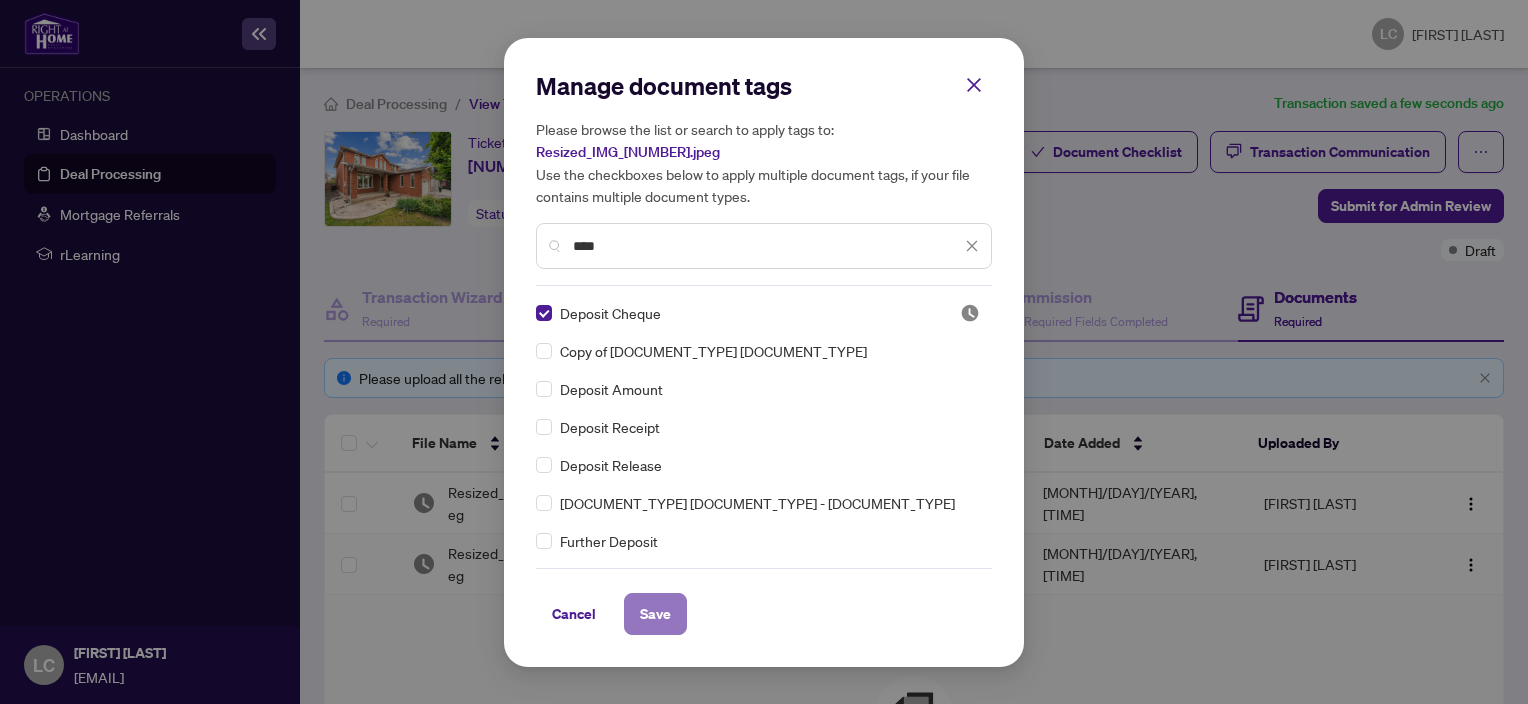 click on "Save" at bounding box center [655, 614] 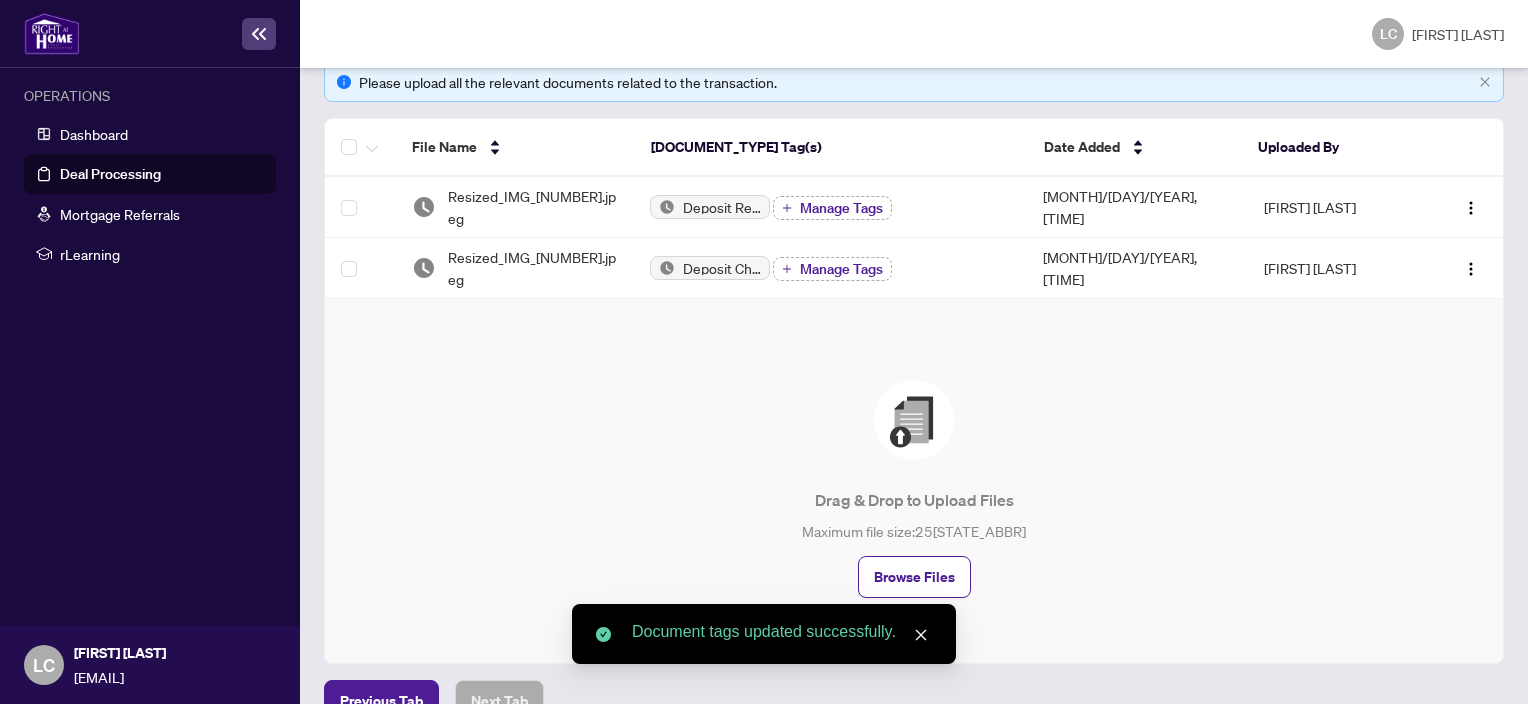 scroll, scrollTop: 296, scrollLeft: 0, axis: vertical 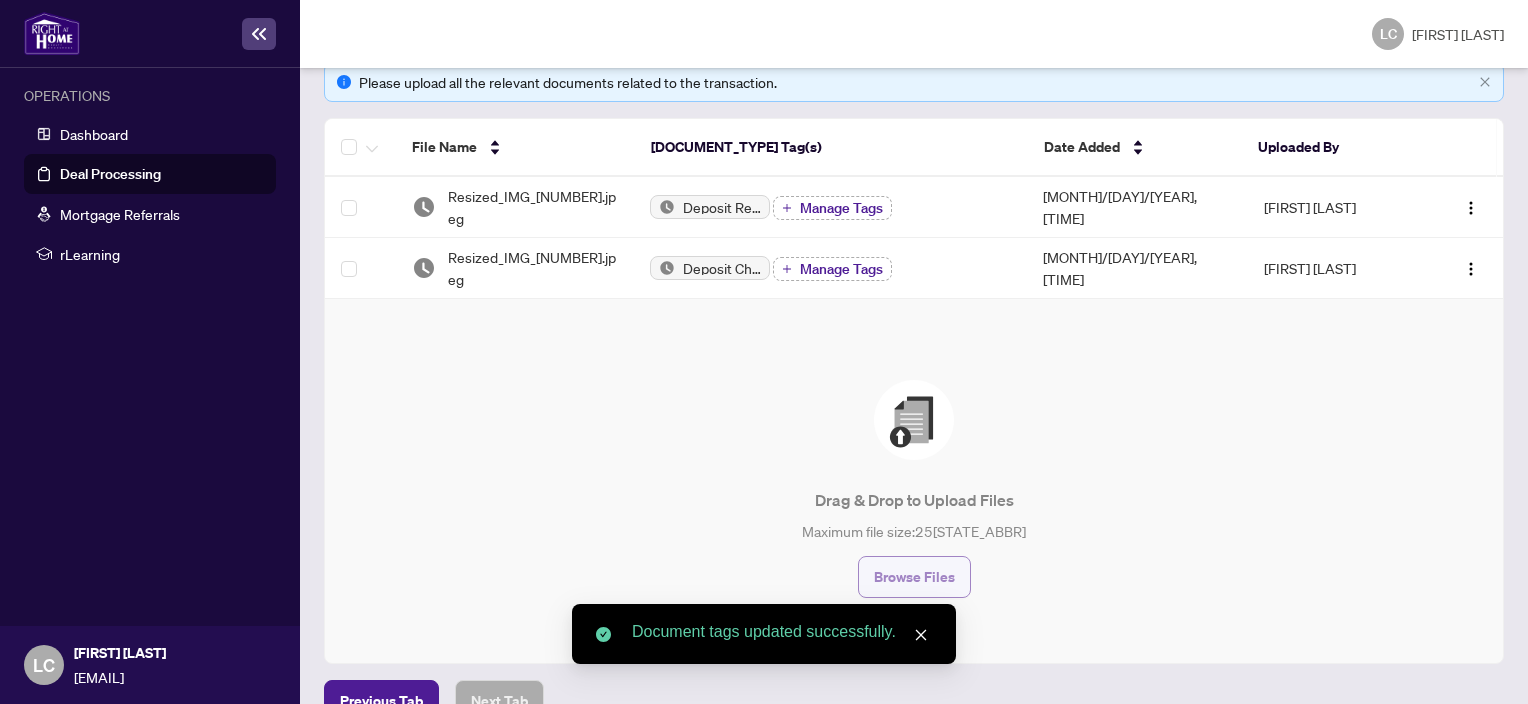 click on "Browse Files" at bounding box center [914, 577] 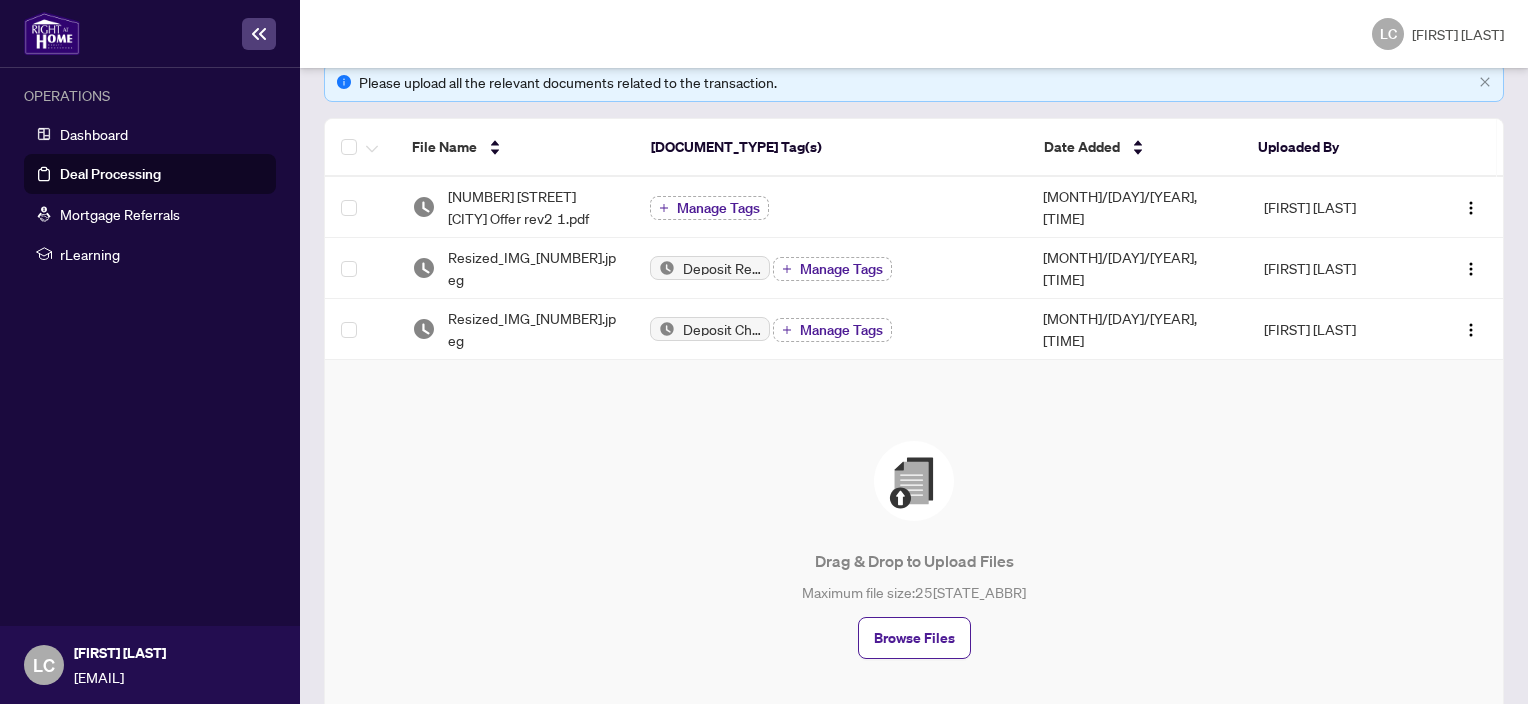 click on "Drag & Drop to Upload Files Maximum file size:  [NUMBER]  MB Browse Files" at bounding box center (914, 550) 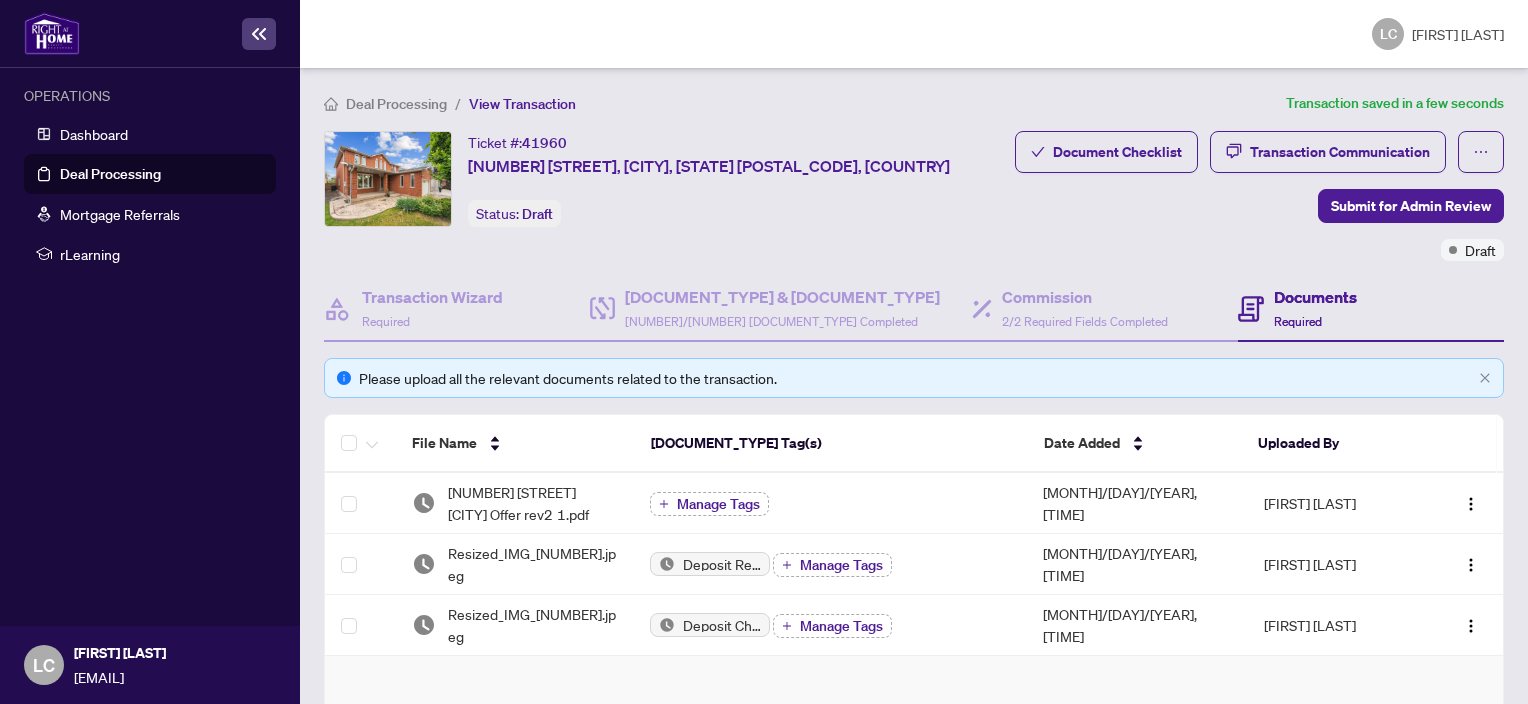 scroll, scrollTop: 0, scrollLeft: 0, axis: both 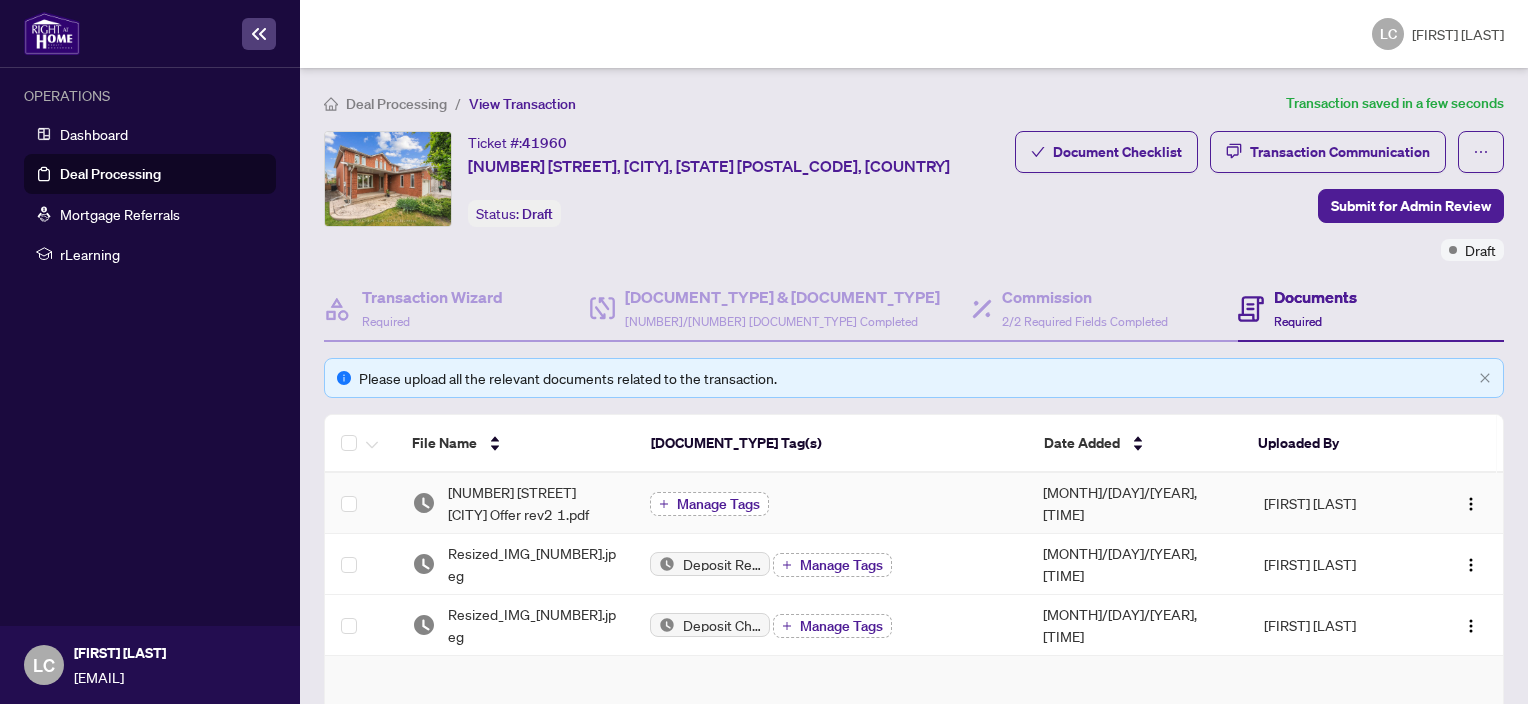 click on "Manage Tags" at bounding box center (718, 504) 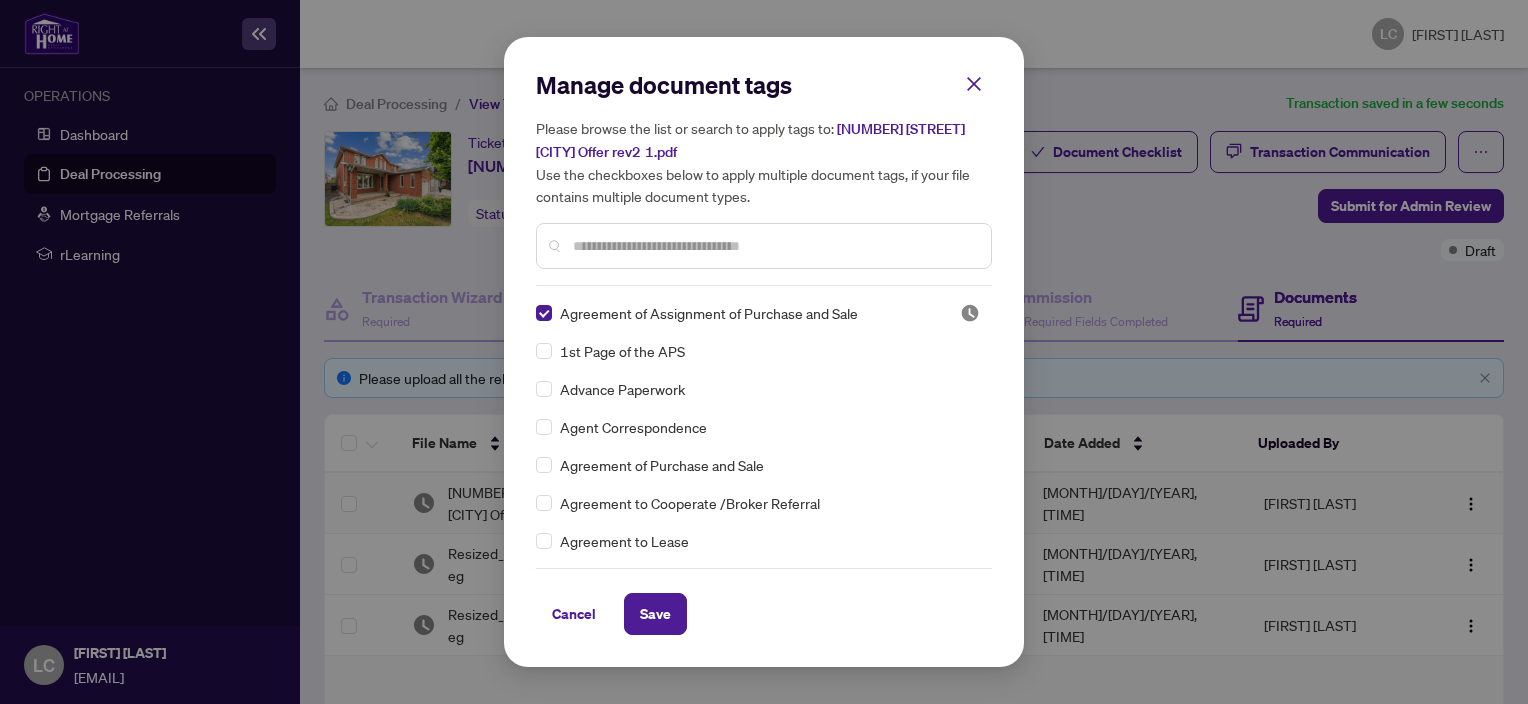 click at bounding box center (0, 0) 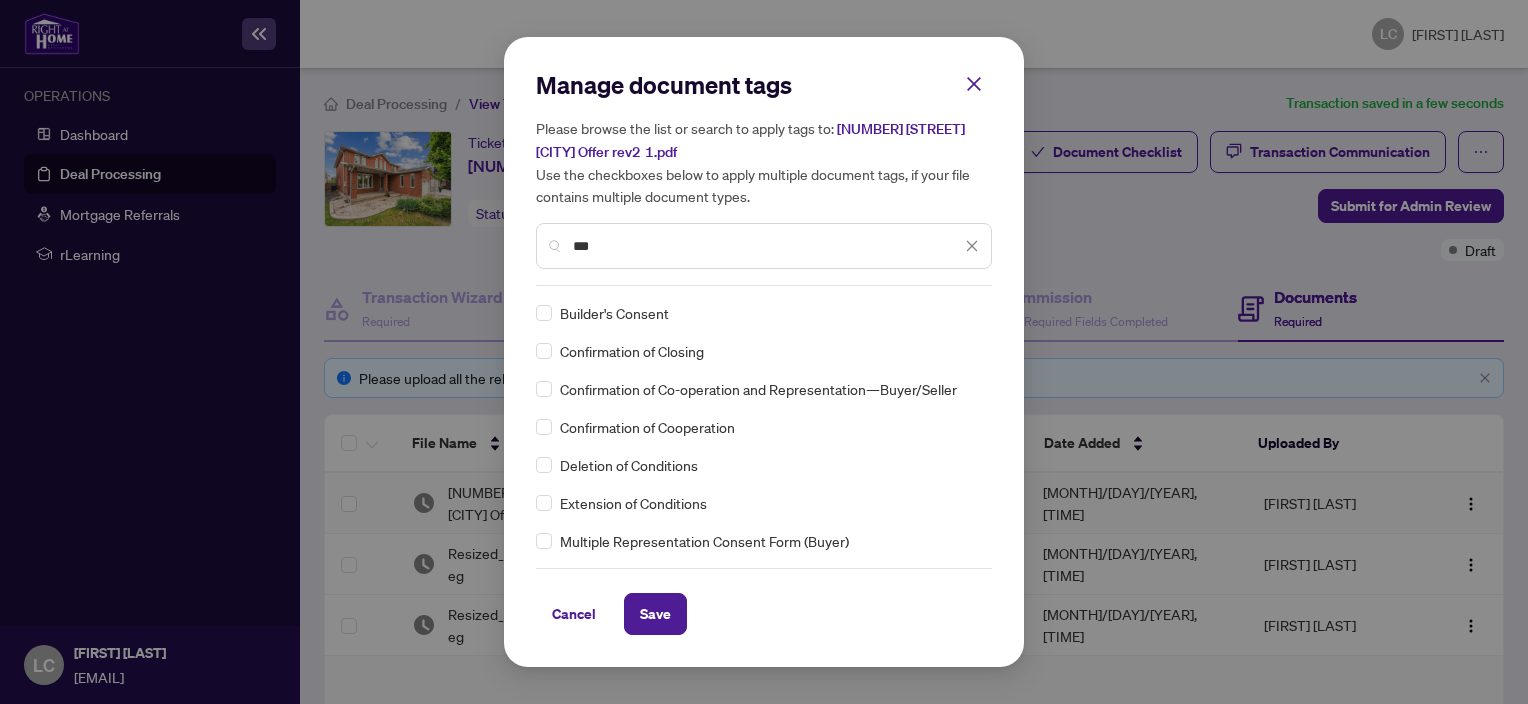 type on "***" 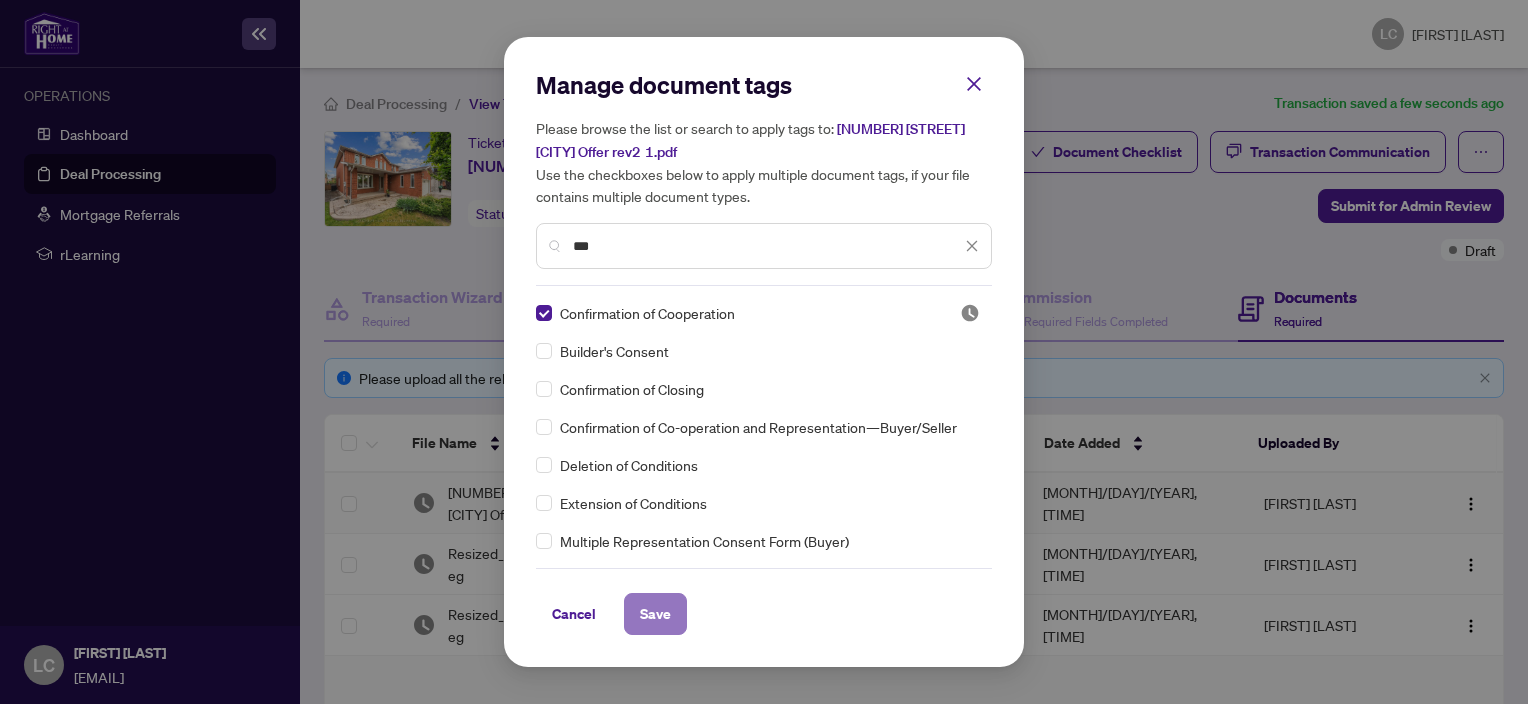 click on "Save" at bounding box center [0, 0] 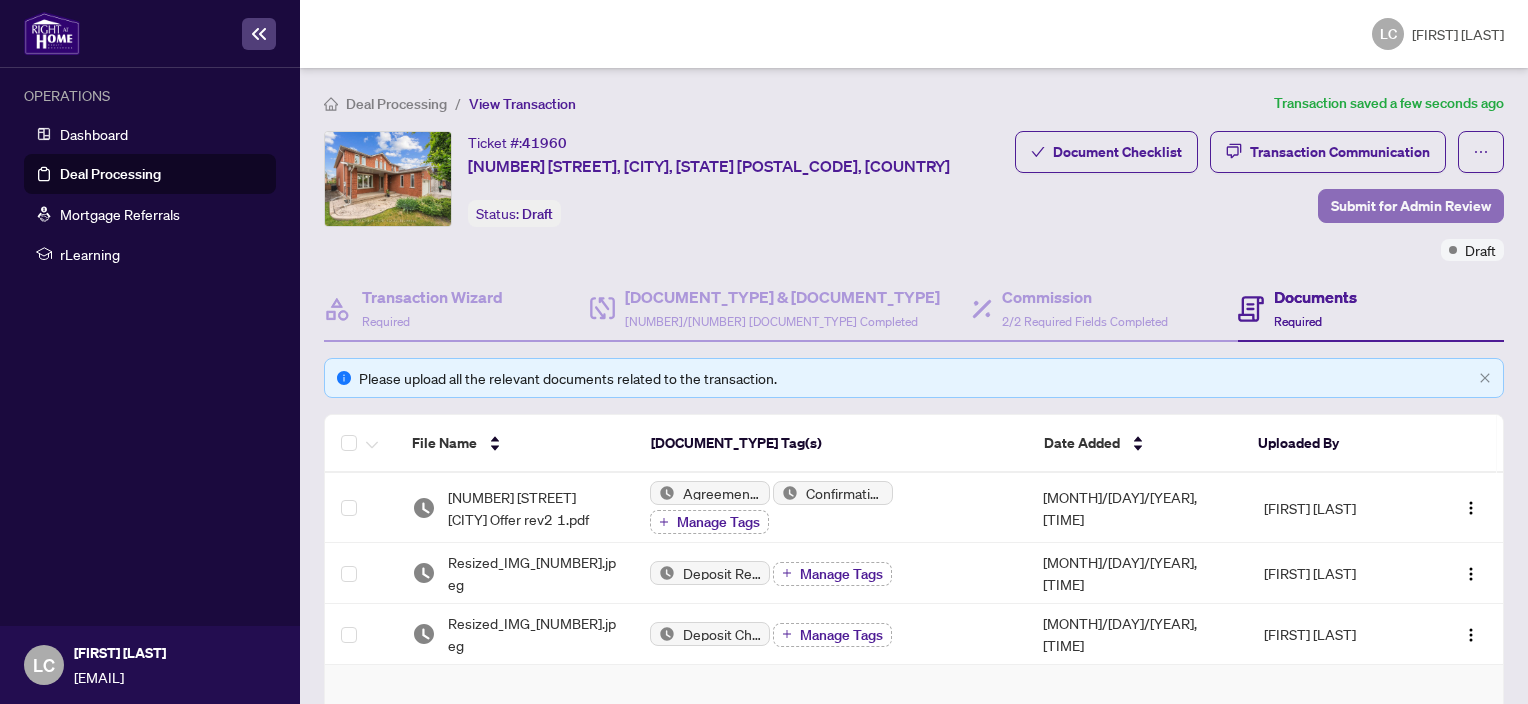 click on "Submit for Admin Review" at bounding box center [1411, 206] 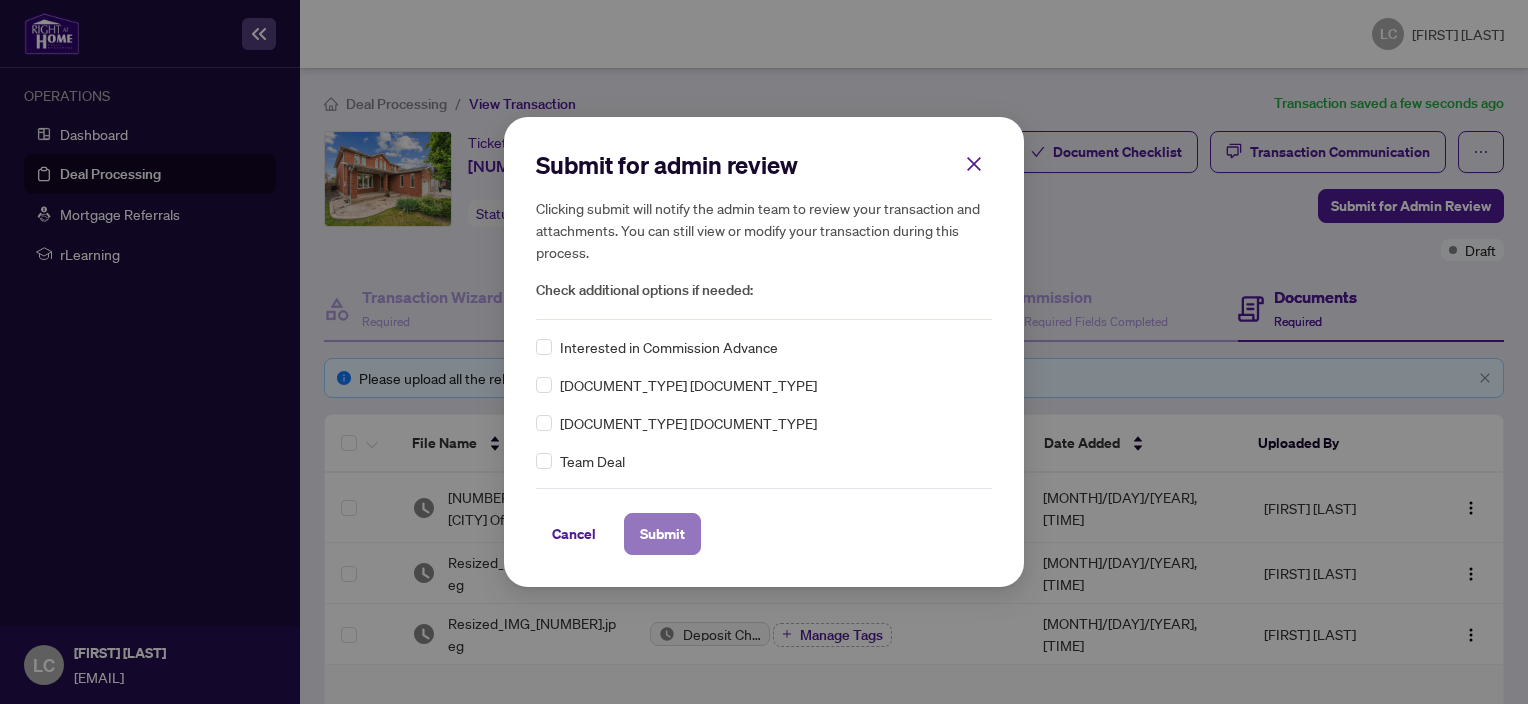 click on "Submit" at bounding box center (0, 0) 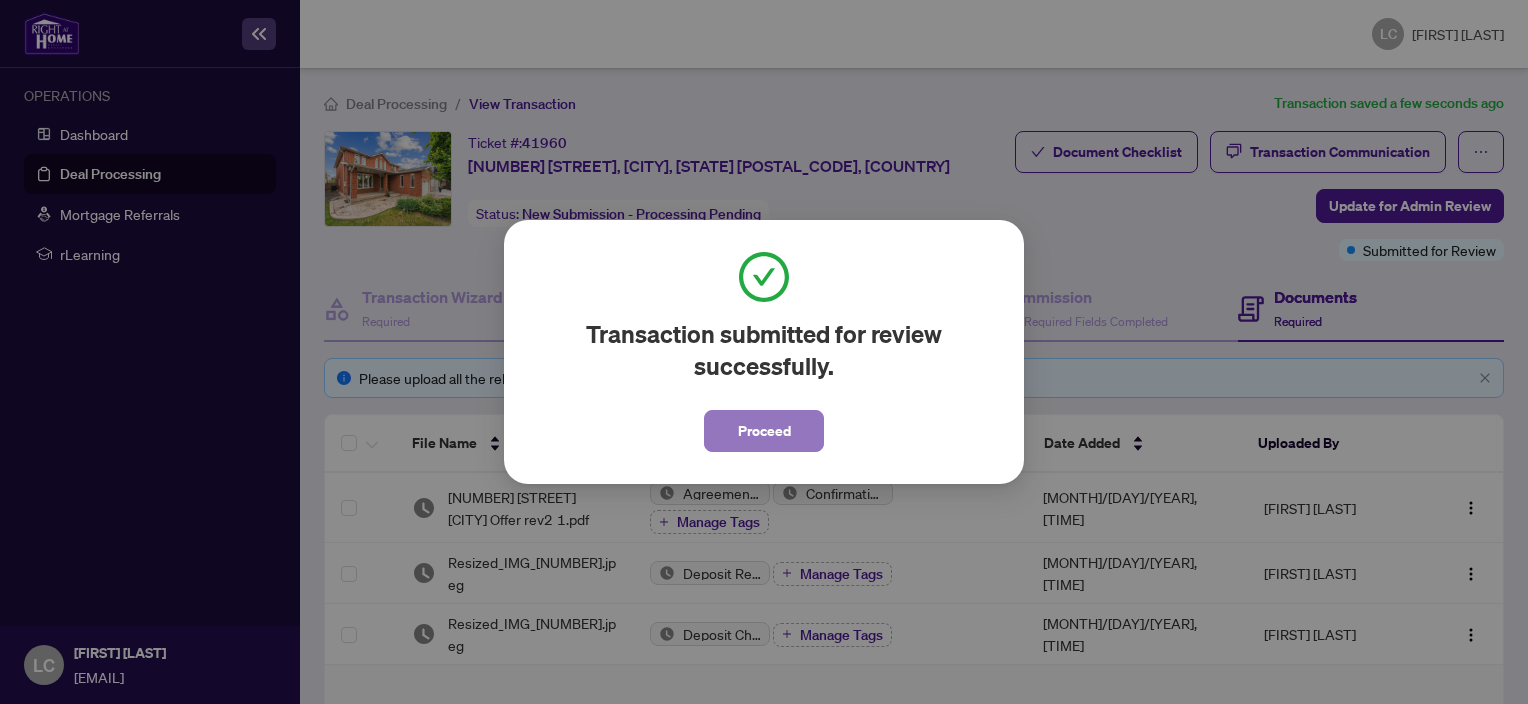 click on "Proceed" at bounding box center (764, 431) 